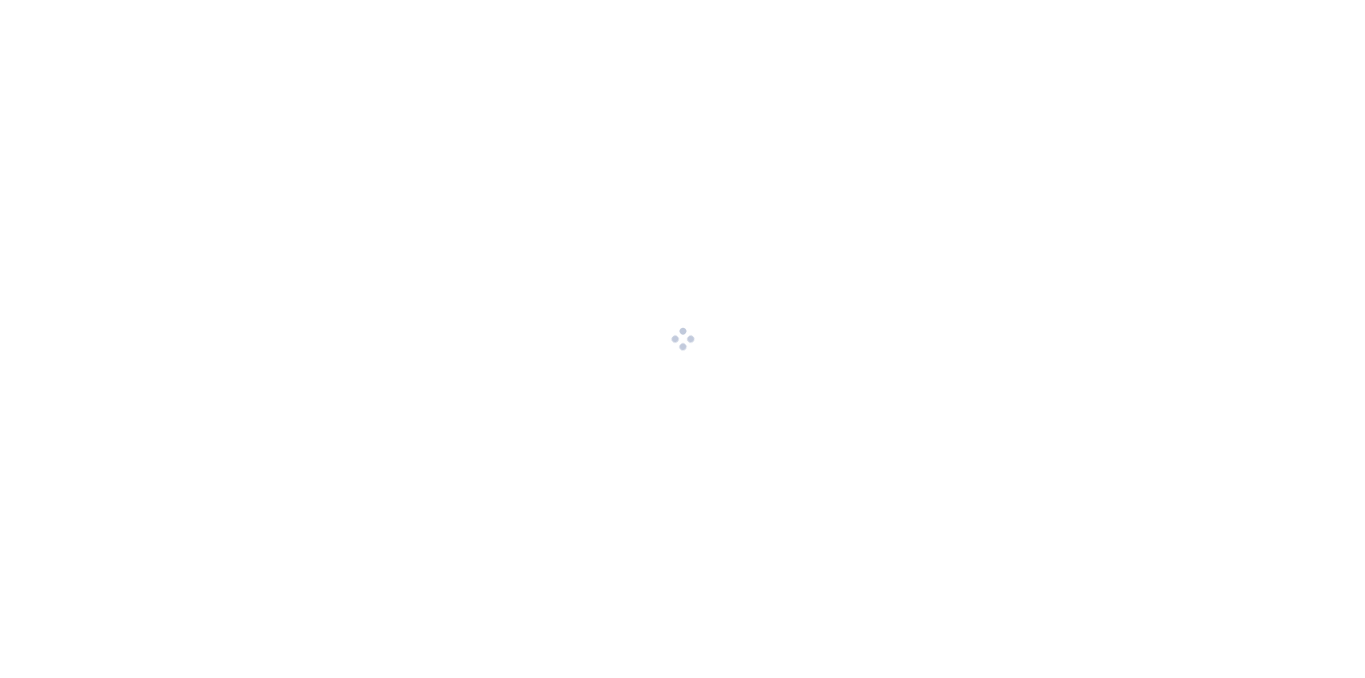 scroll, scrollTop: 0, scrollLeft: 0, axis: both 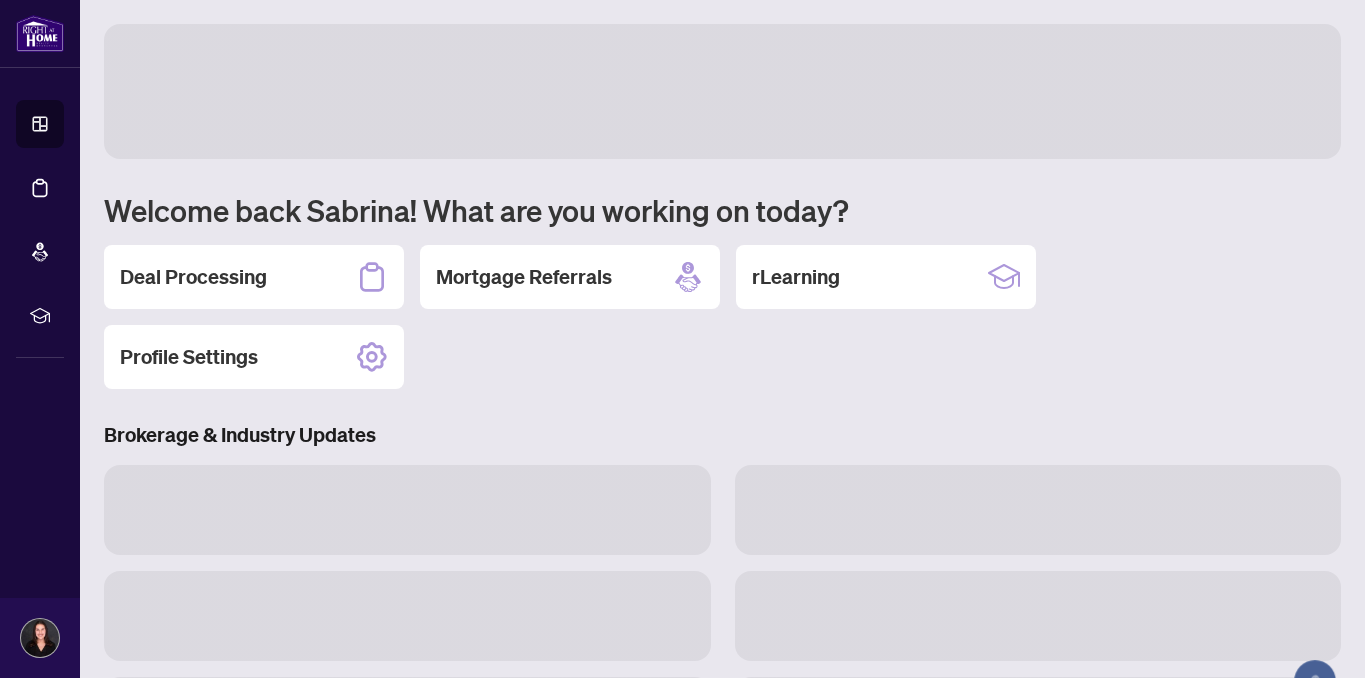 click on "Deal Processing" at bounding box center [254, 277] 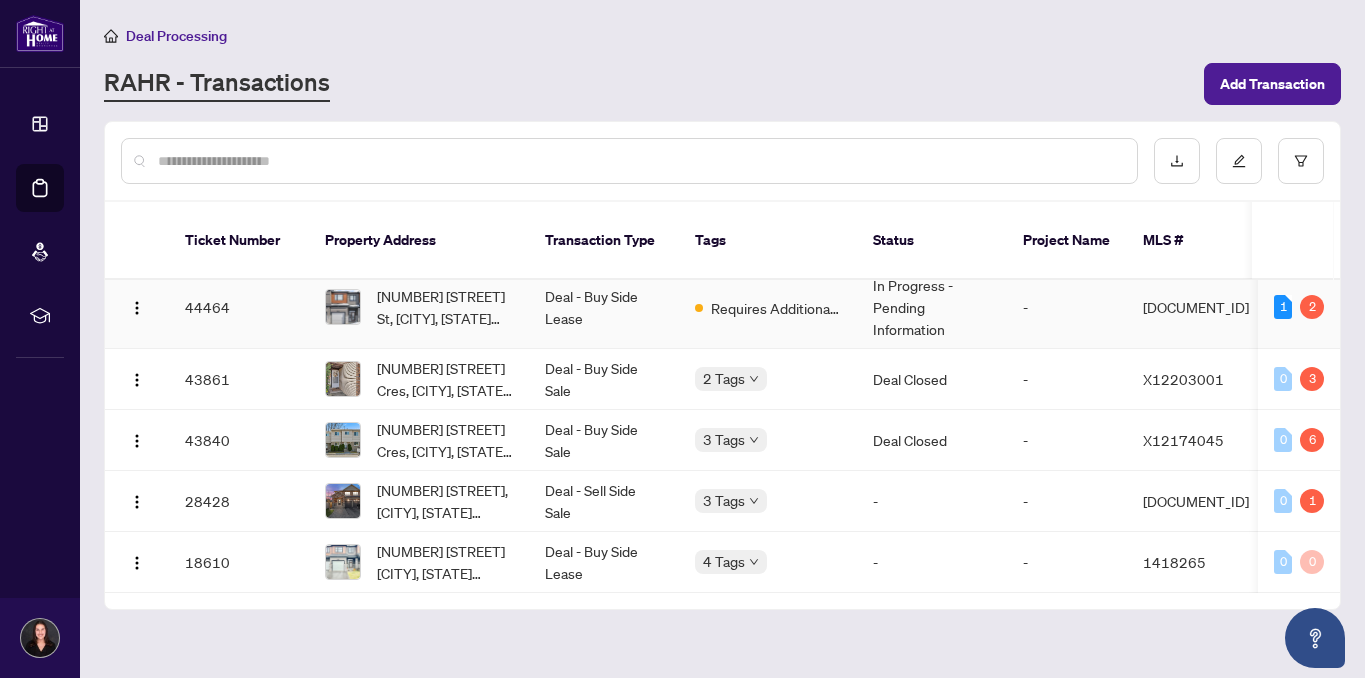 scroll, scrollTop: 20, scrollLeft: 0, axis: vertical 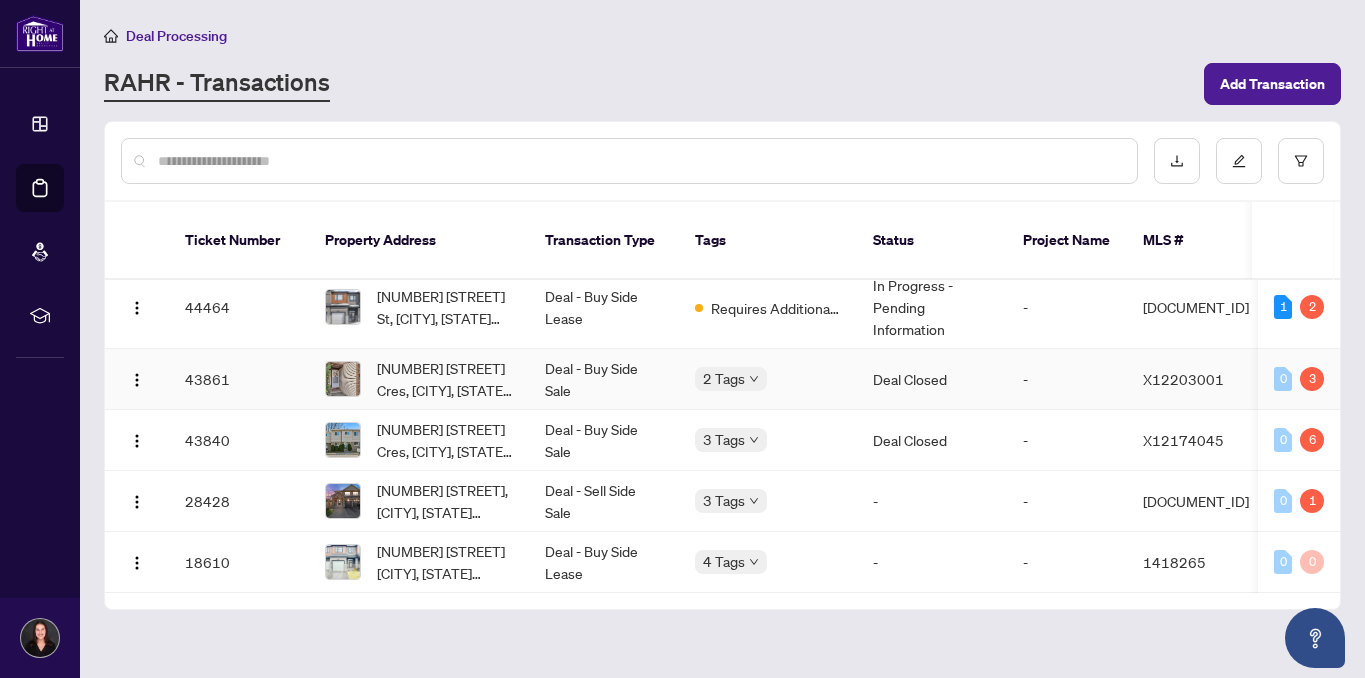 click on "2 Tags" at bounding box center (768, 378) 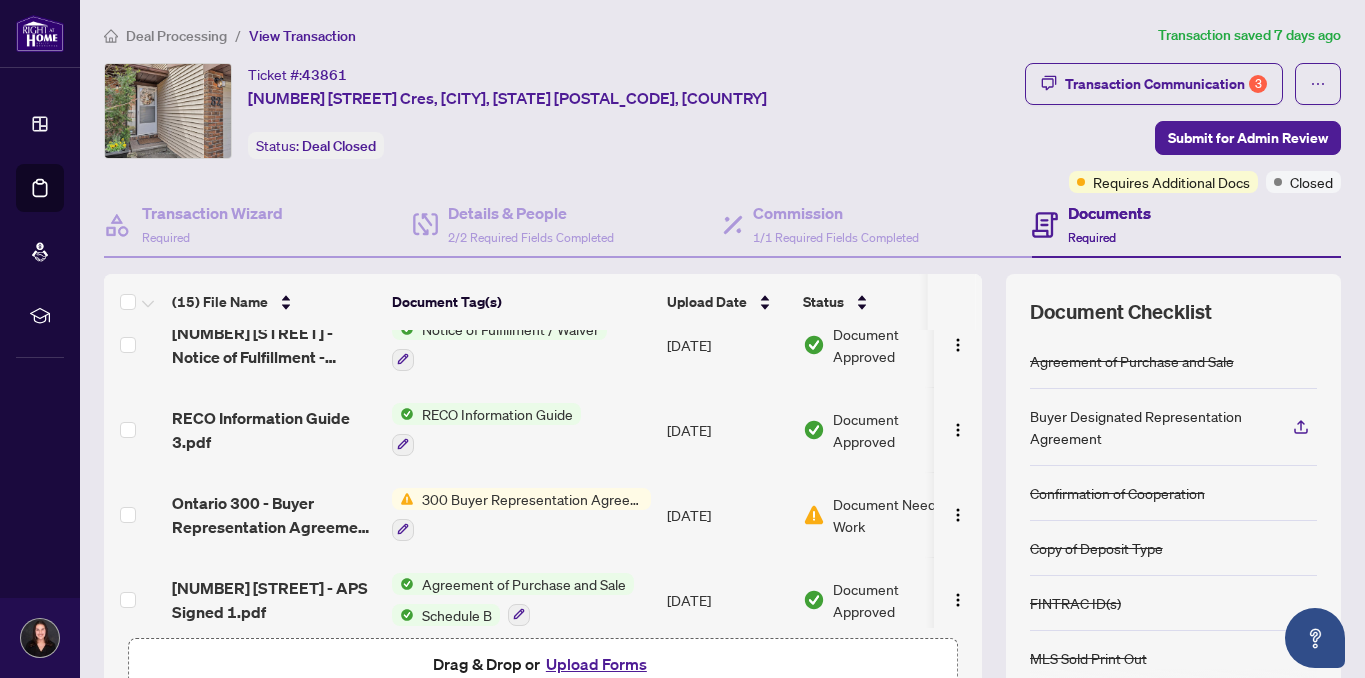 scroll, scrollTop: 969, scrollLeft: 0, axis: vertical 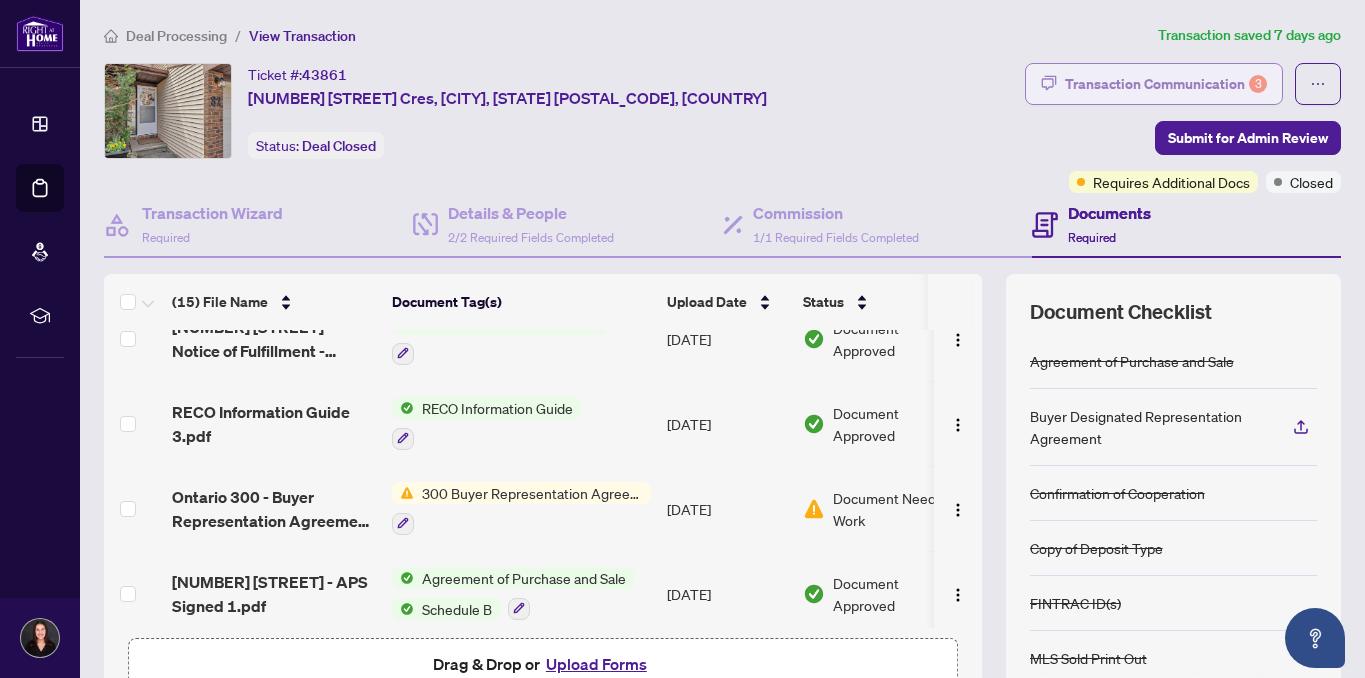 click on "Transaction Communication 3" at bounding box center (1166, 84) 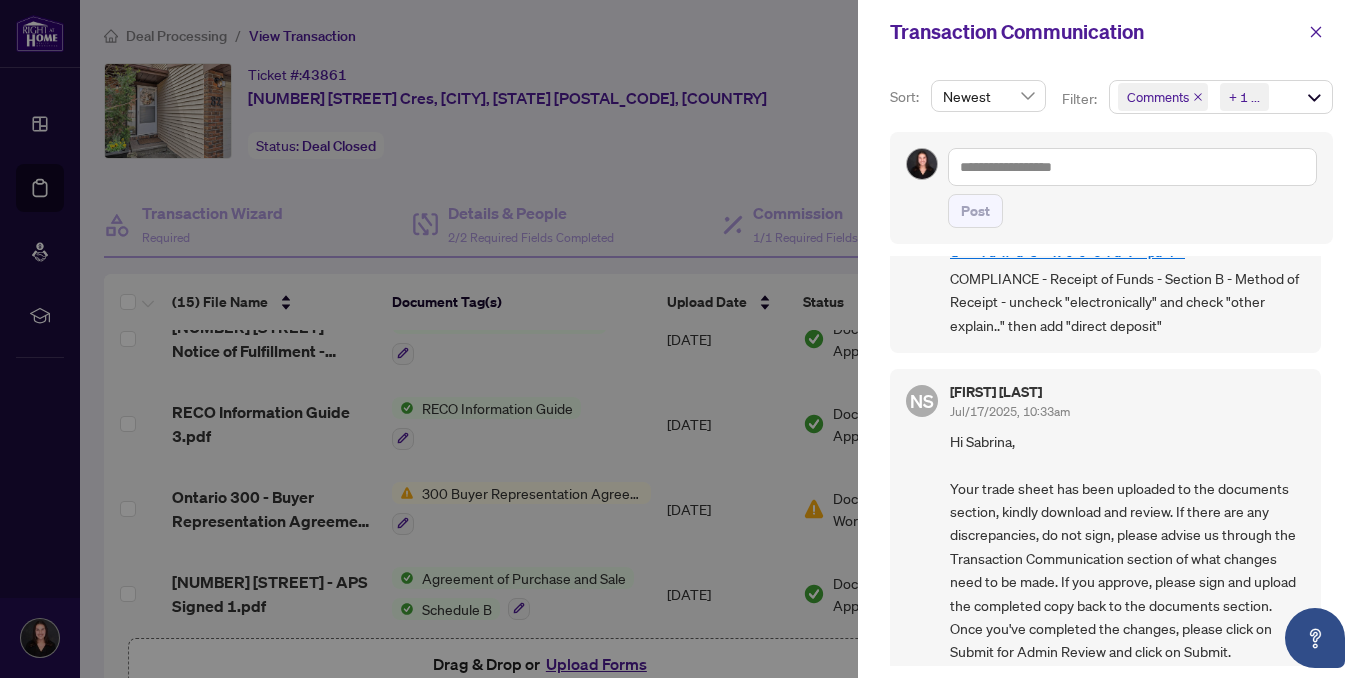 scroll, scrollTop: 0, scrollLeft: 0, axis: both 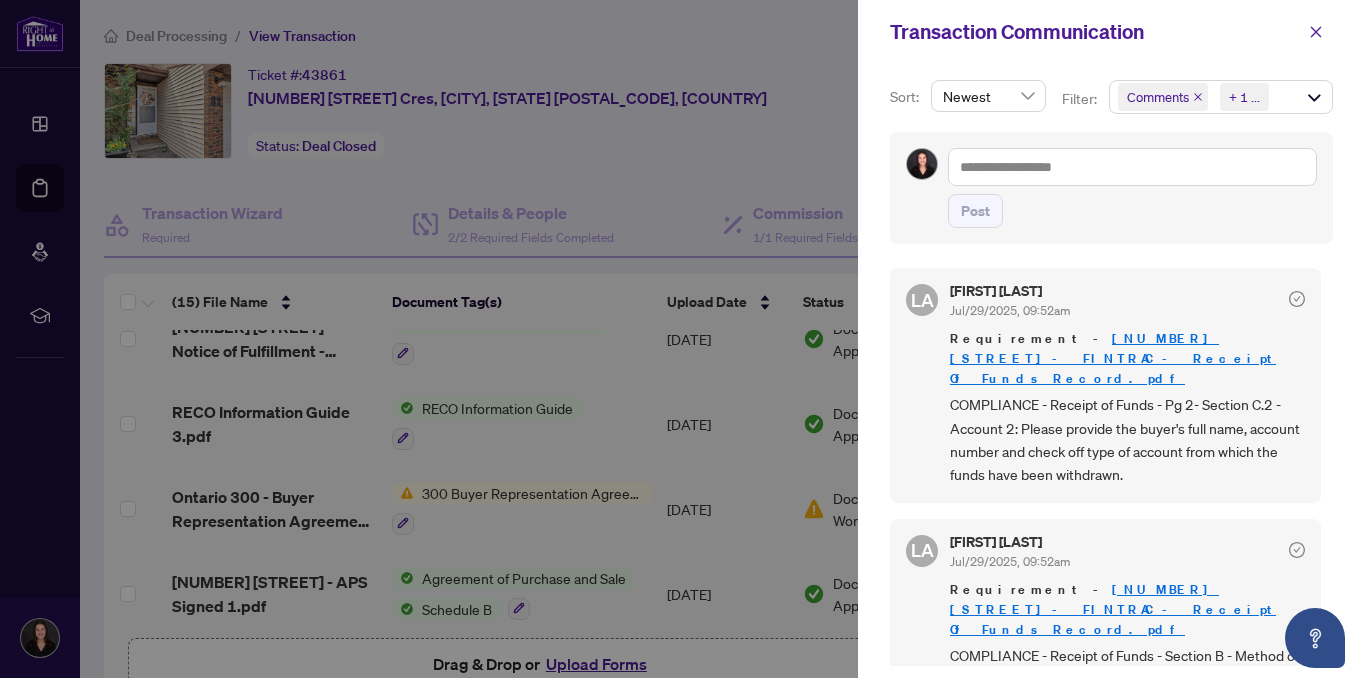 click on "COMPLIANCE - Receipt of Funds - Pg 2- Section C.2 - Account 2: Please provide the buyer's full name, account number and check off type of account from which the funds have been withdrawn." at bounding box center (1127, 440) 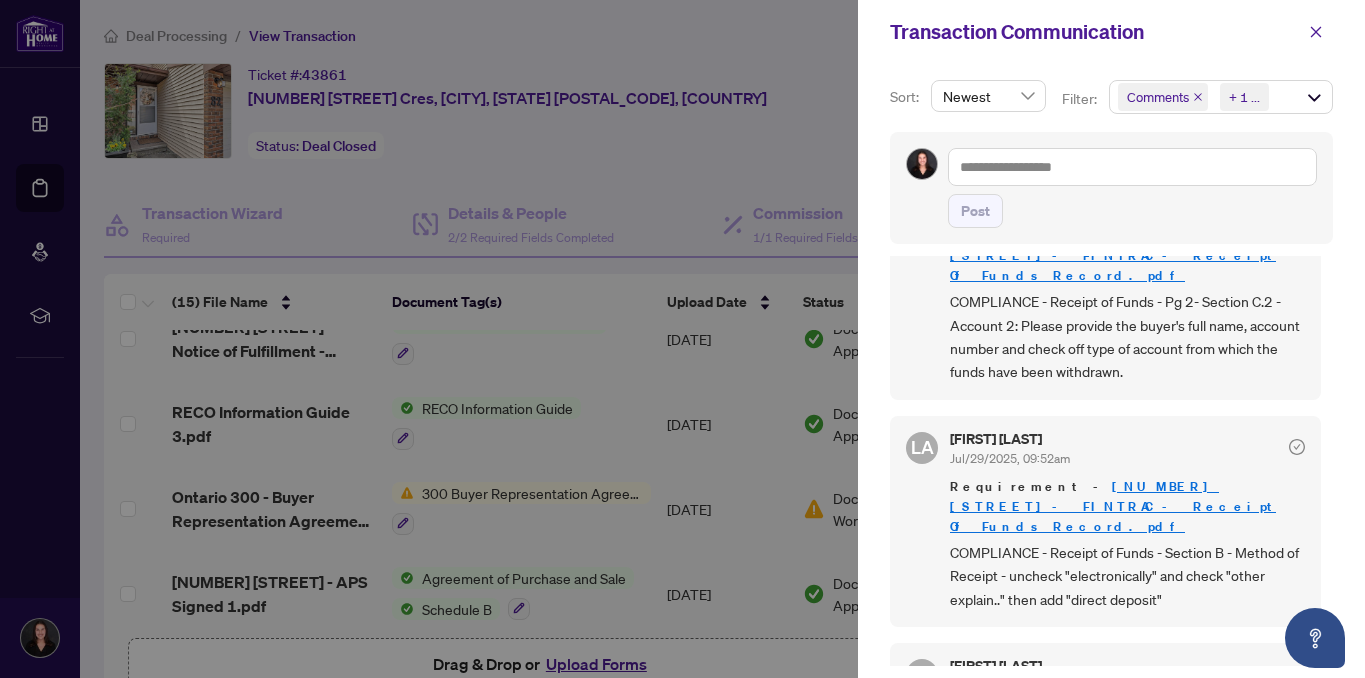 scroll, scrollTop: 126, scrollLeft: 0, axis: vertical 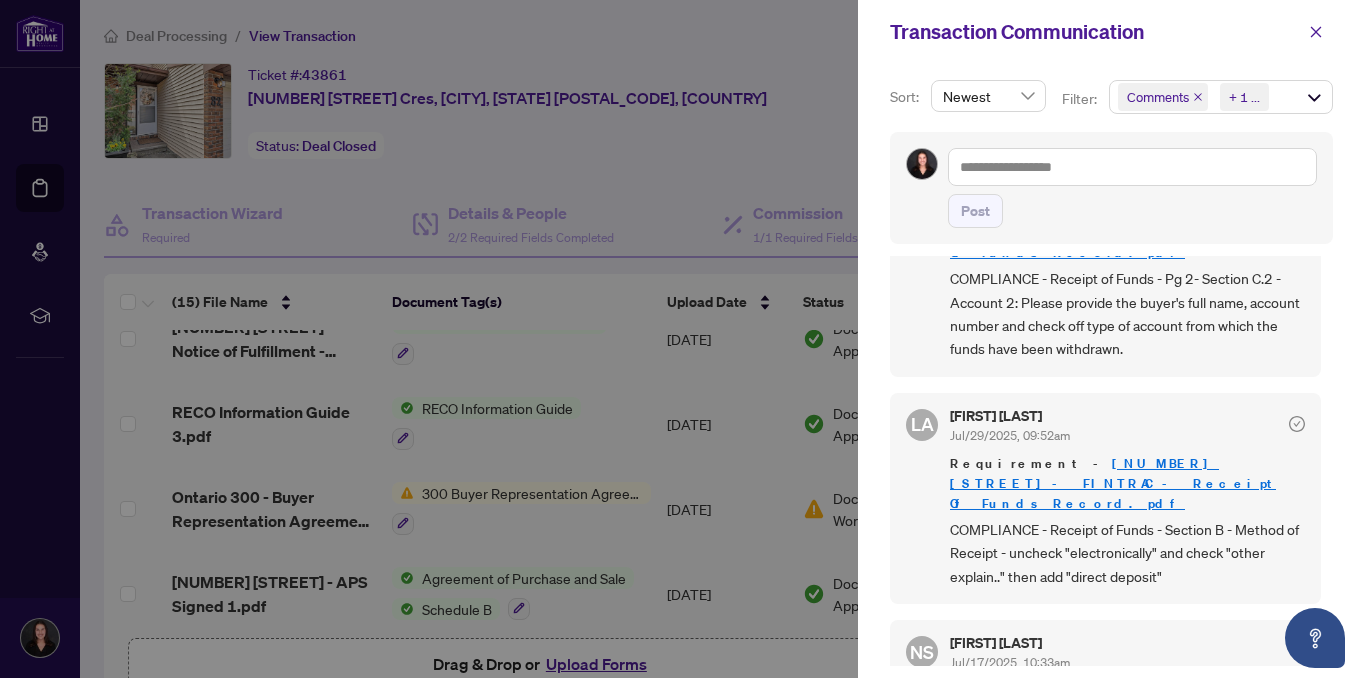 click on "COMPLIANCE - Receipt of Funds - Section B - Method of Receipt - uncheck "electronically" and check "other explain.." then add "direct deposit"" at bounding box center (1127, 553) 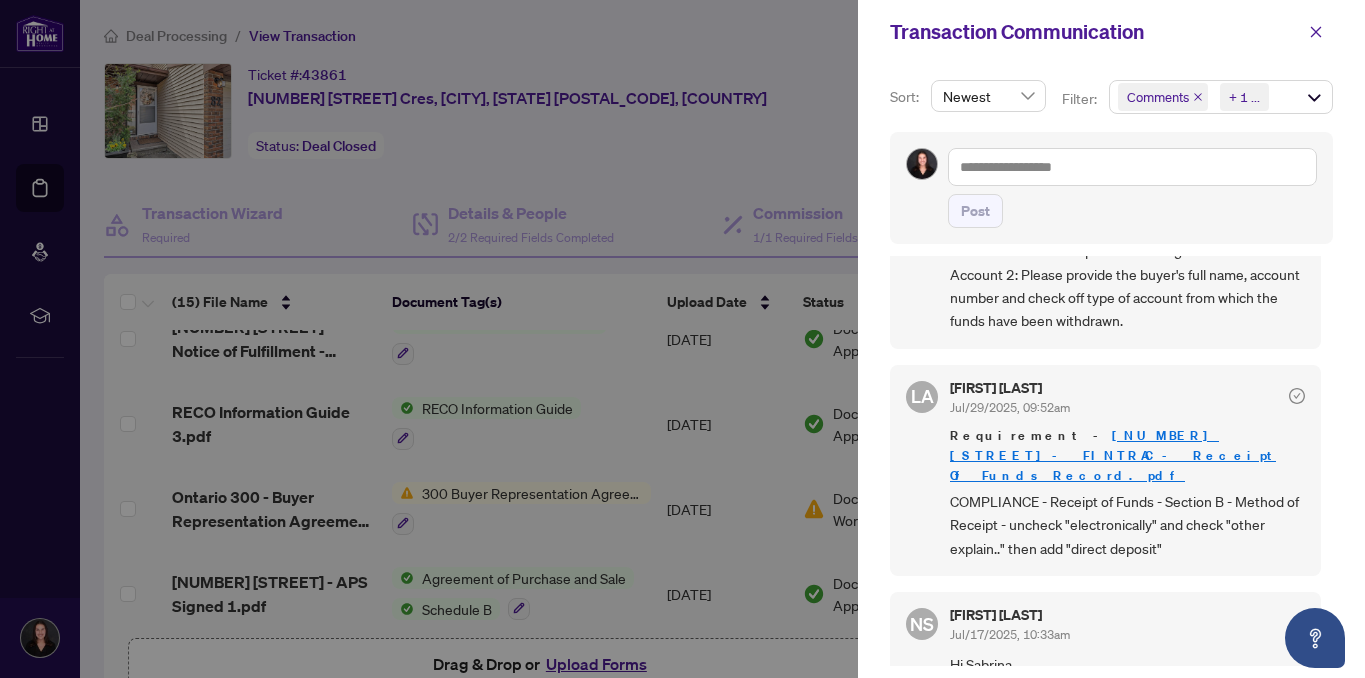 scroll, scrollTop: 0, scrollLeft: 0, axis: both 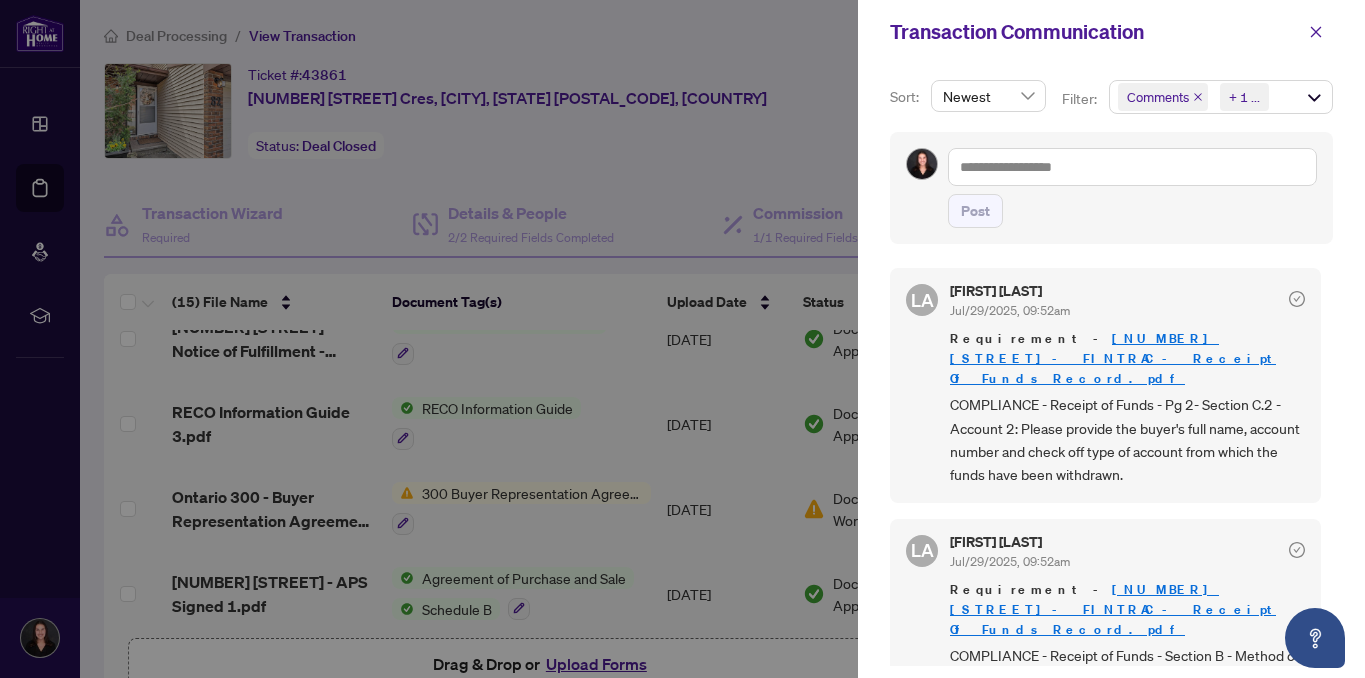 click on "COMPLIANCE - Receipt of Funds - Pg 2- Section C.2 - Account 2: Please provide the buyer's full name, account number and check off type of account from which the funds have been withdrawn." at bounding box center (1127, 440) 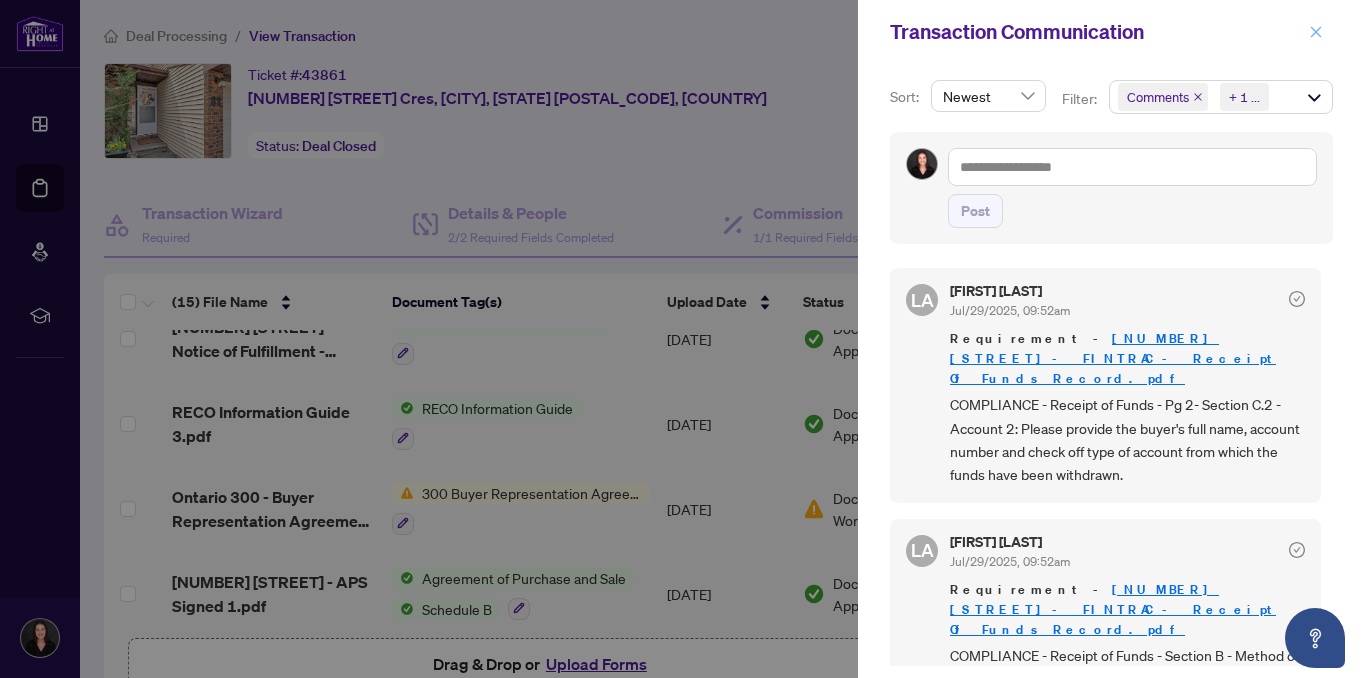 click 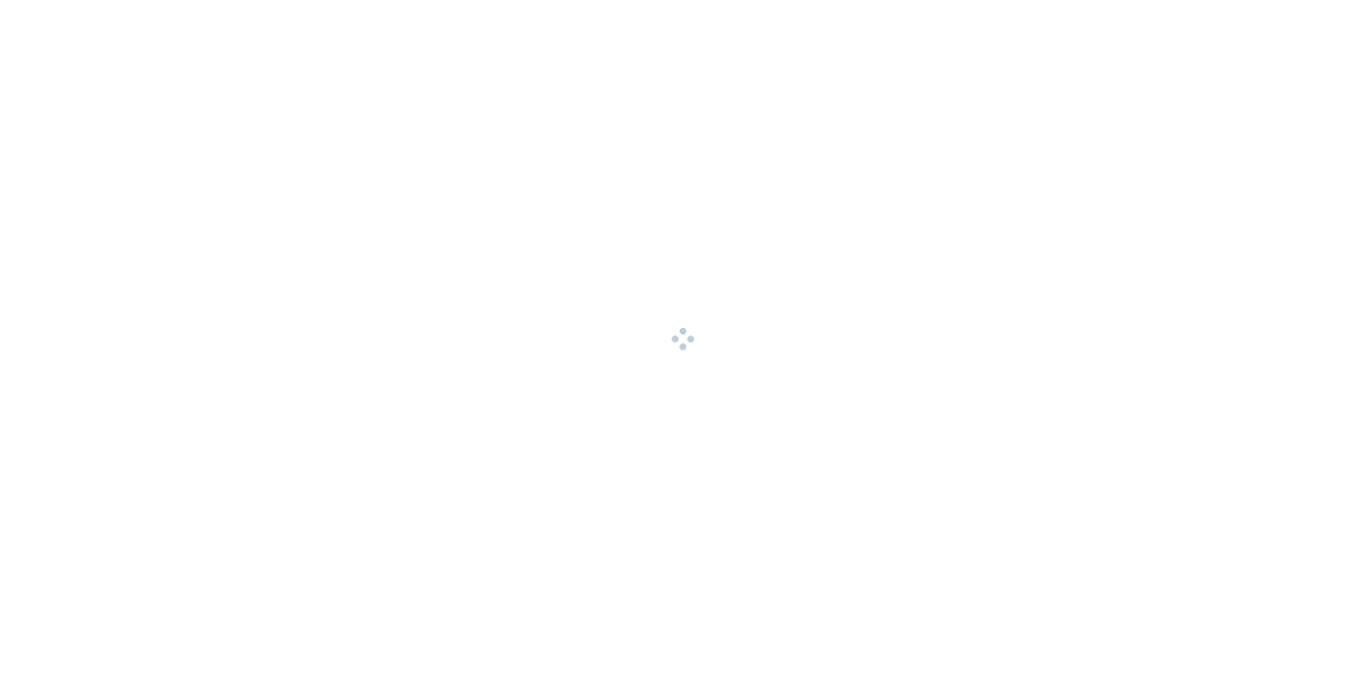 scroll, scrollTop: 0, scrollLeft: 0, axis: both 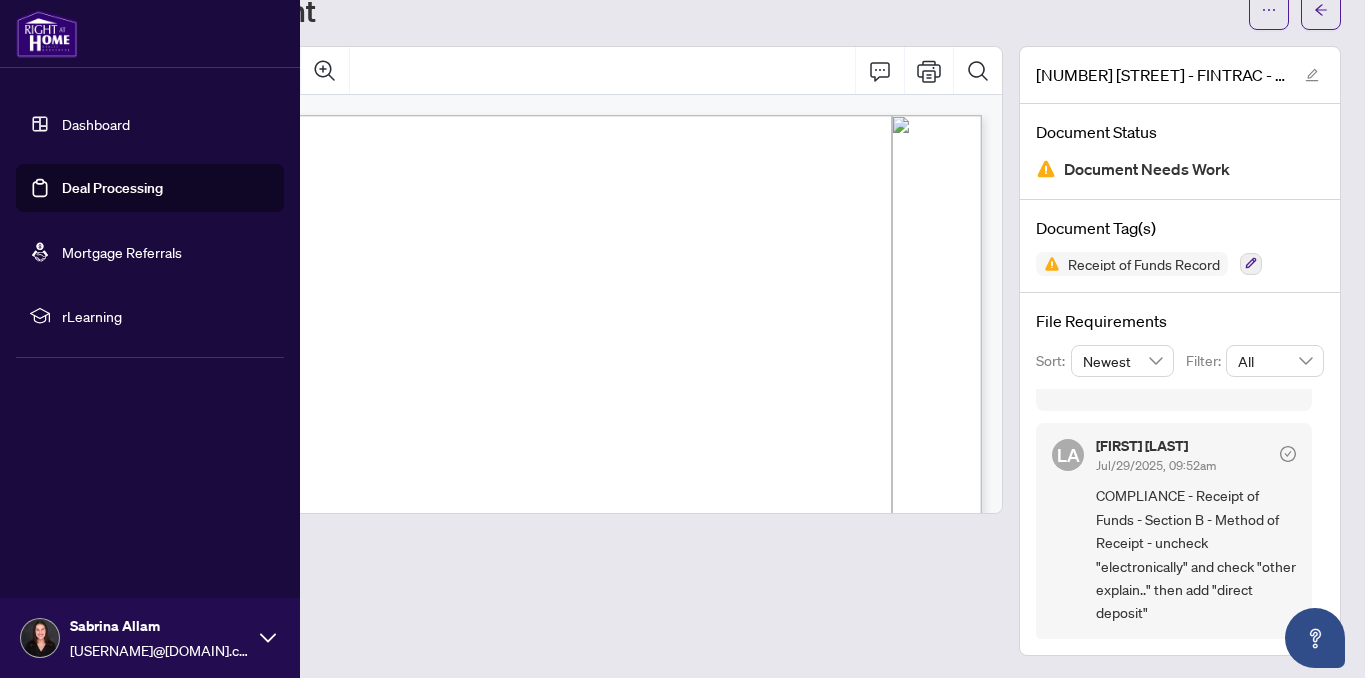 click on "Deal Processing" at bounding box center (112, 188) 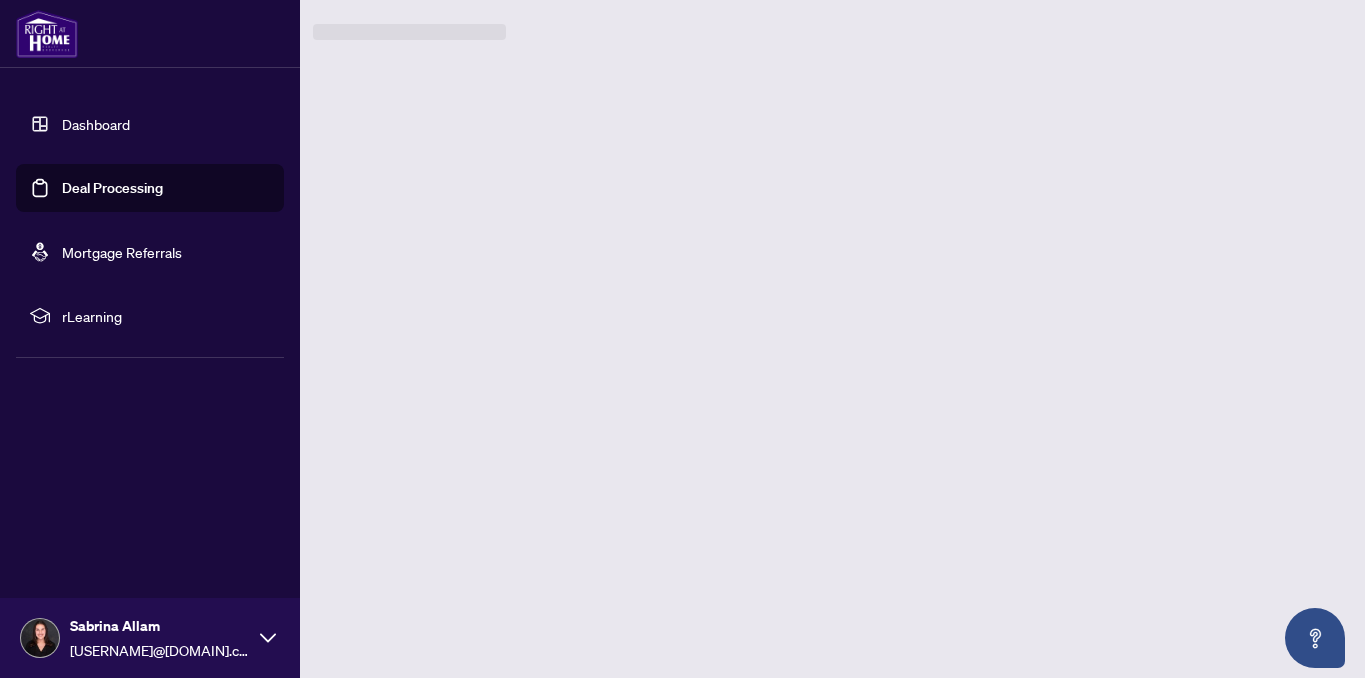 scroll, scrollTop: 0, scrollLeft: 0, axis: both 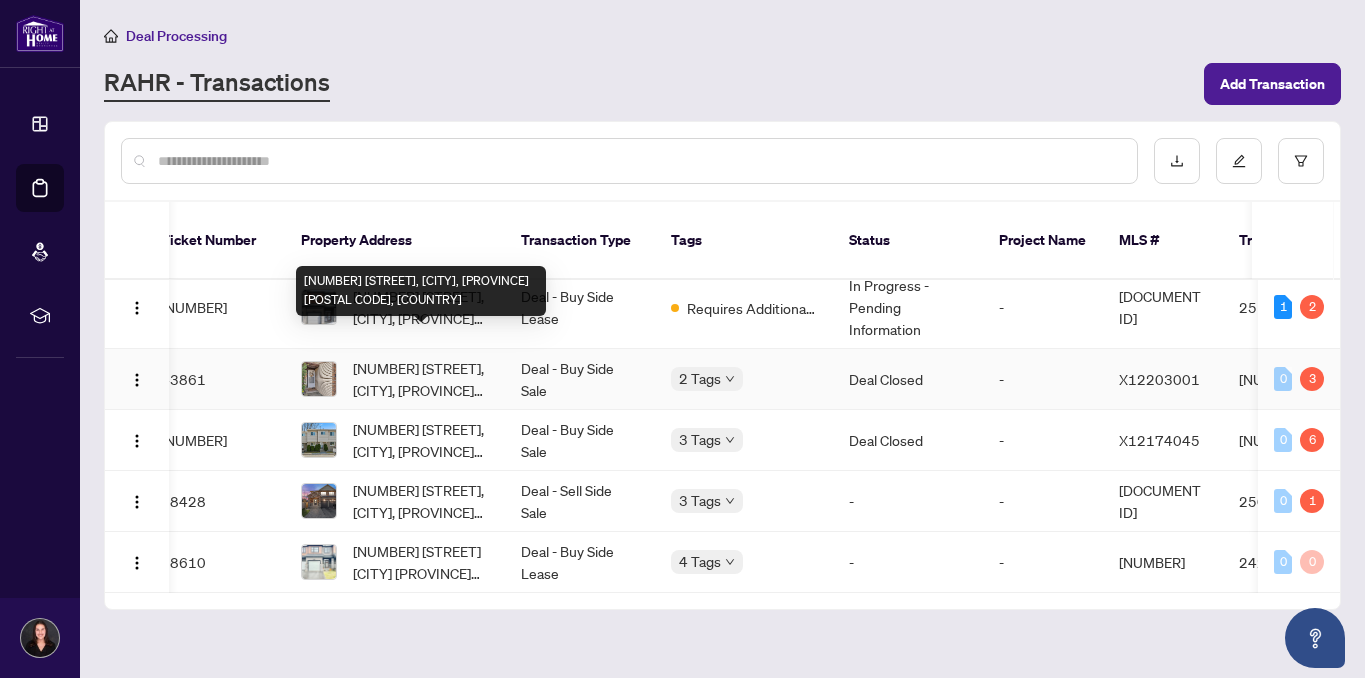 click on "[NUMBER] [STREET], [CITY], [PROVINCE] [POSTAL CODE], [COUNTRY]" at bounding box center (421, 379) 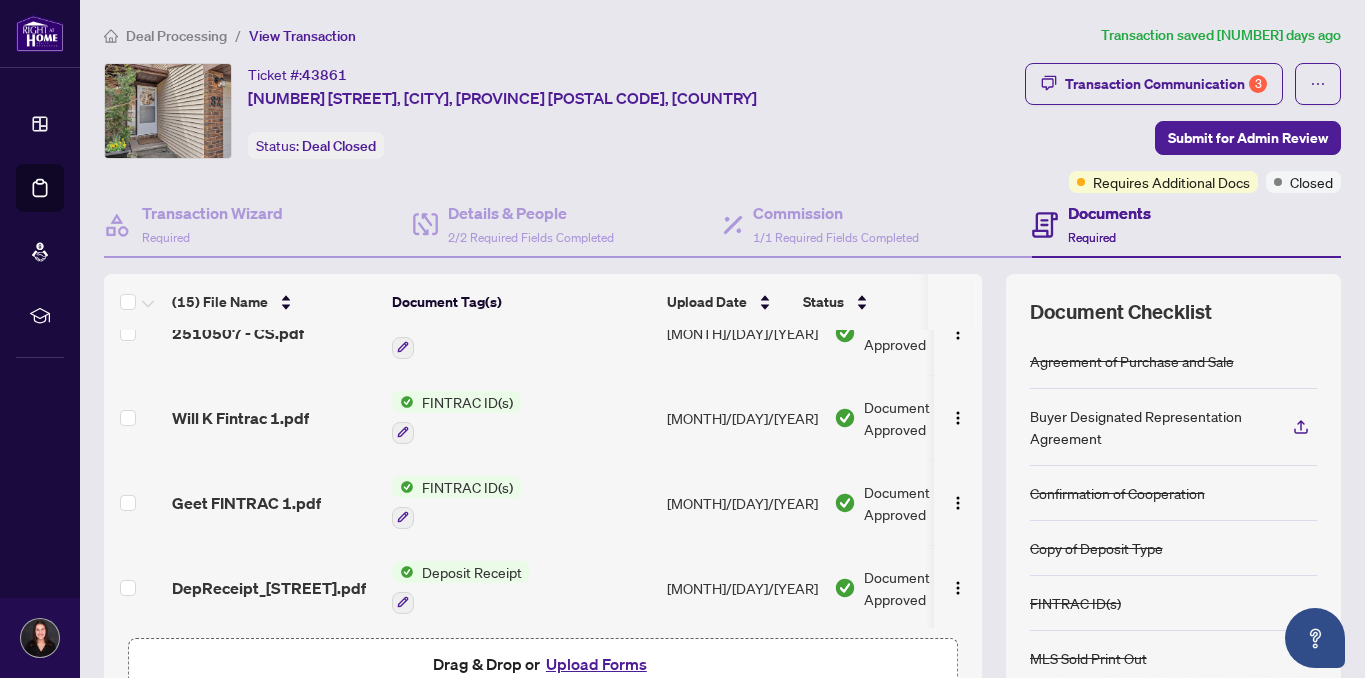 scroll, scrollTop: 969, scrollLeft: 0, axis: vertical 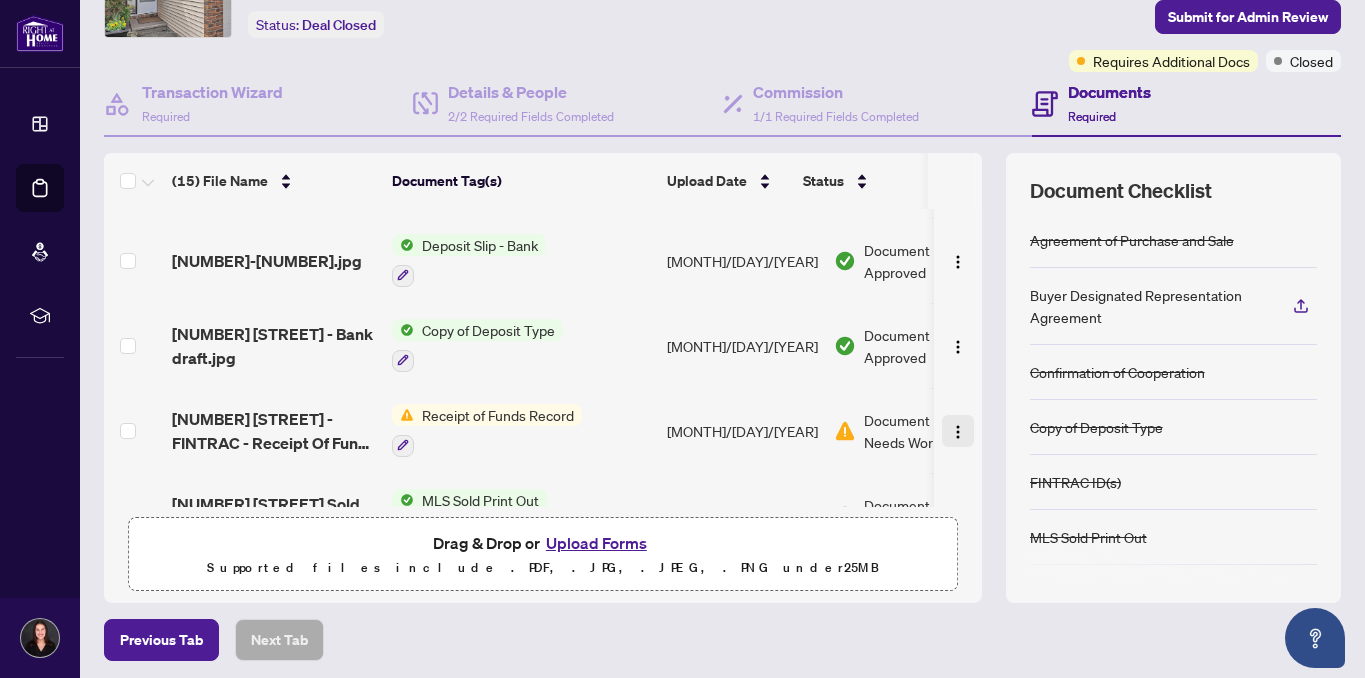 click at bounding box center (958, 432) 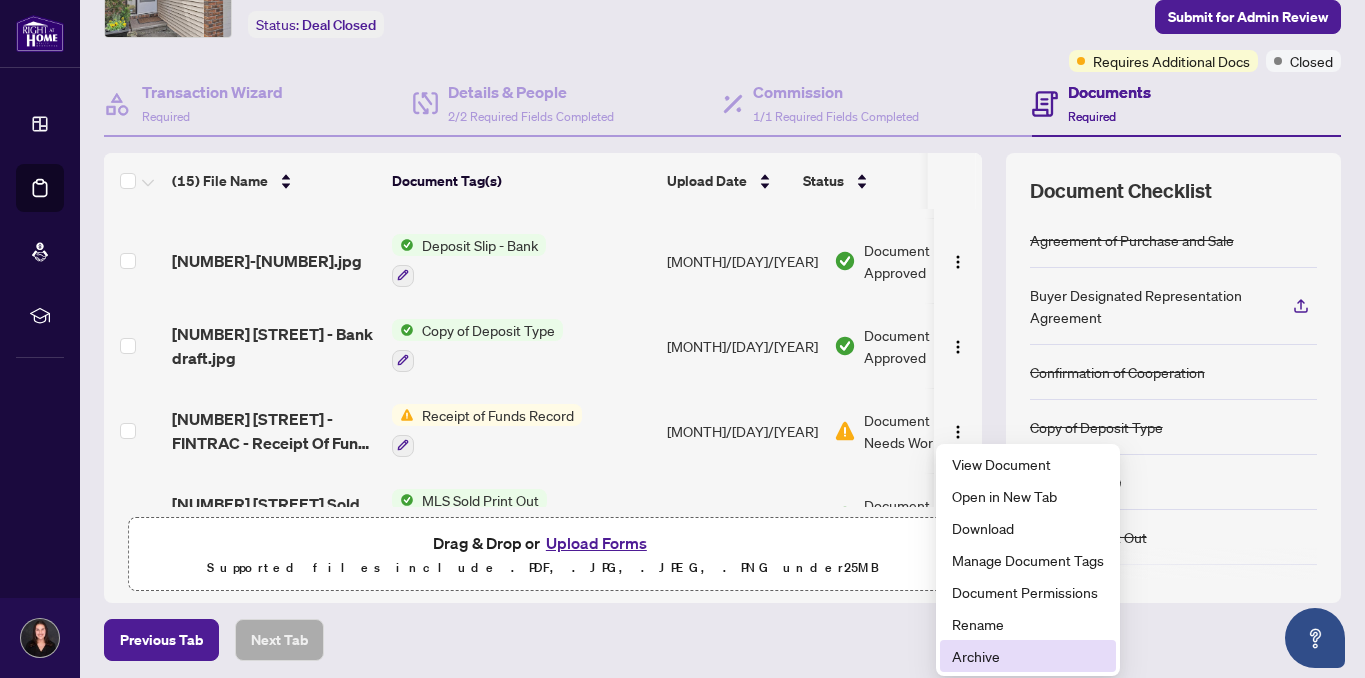 click on "Archive" at bounding box center [1028, 656] 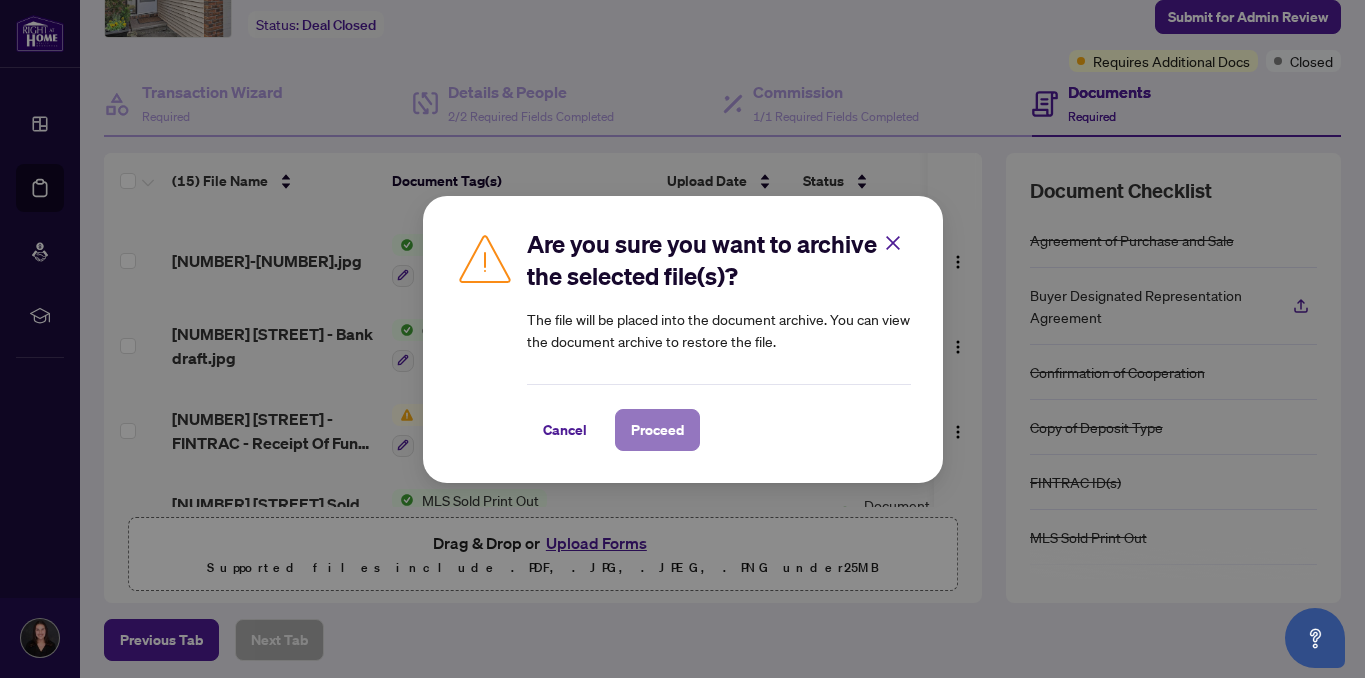 click on "Proceed" at bounding box center (657, 430) 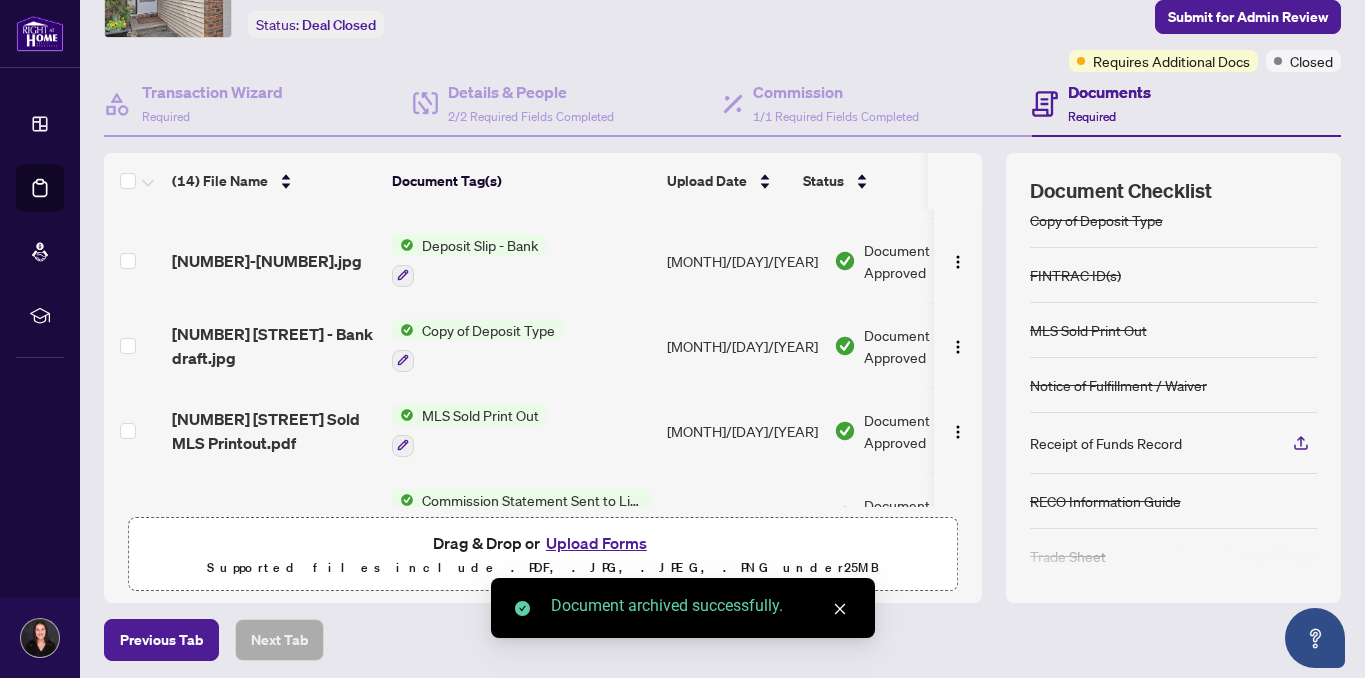 scroll, scrollTop: 219, scrollLeft: 0, axis: vertical 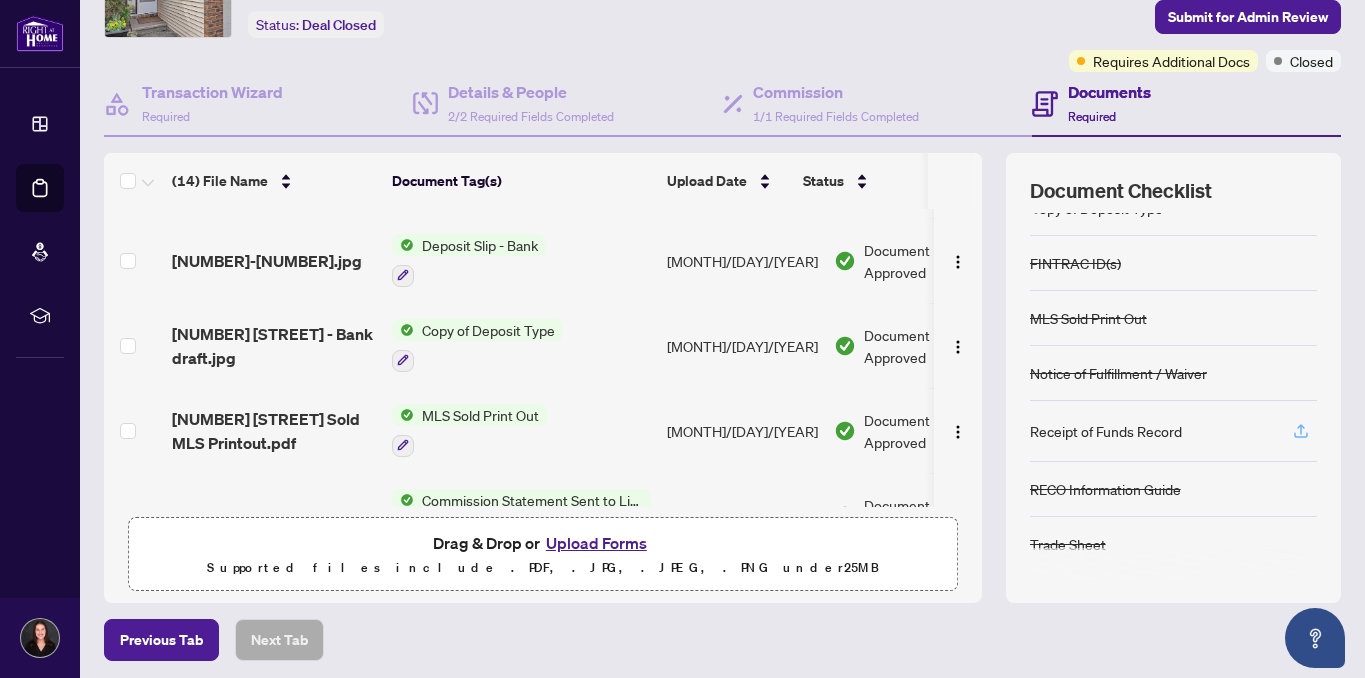 click 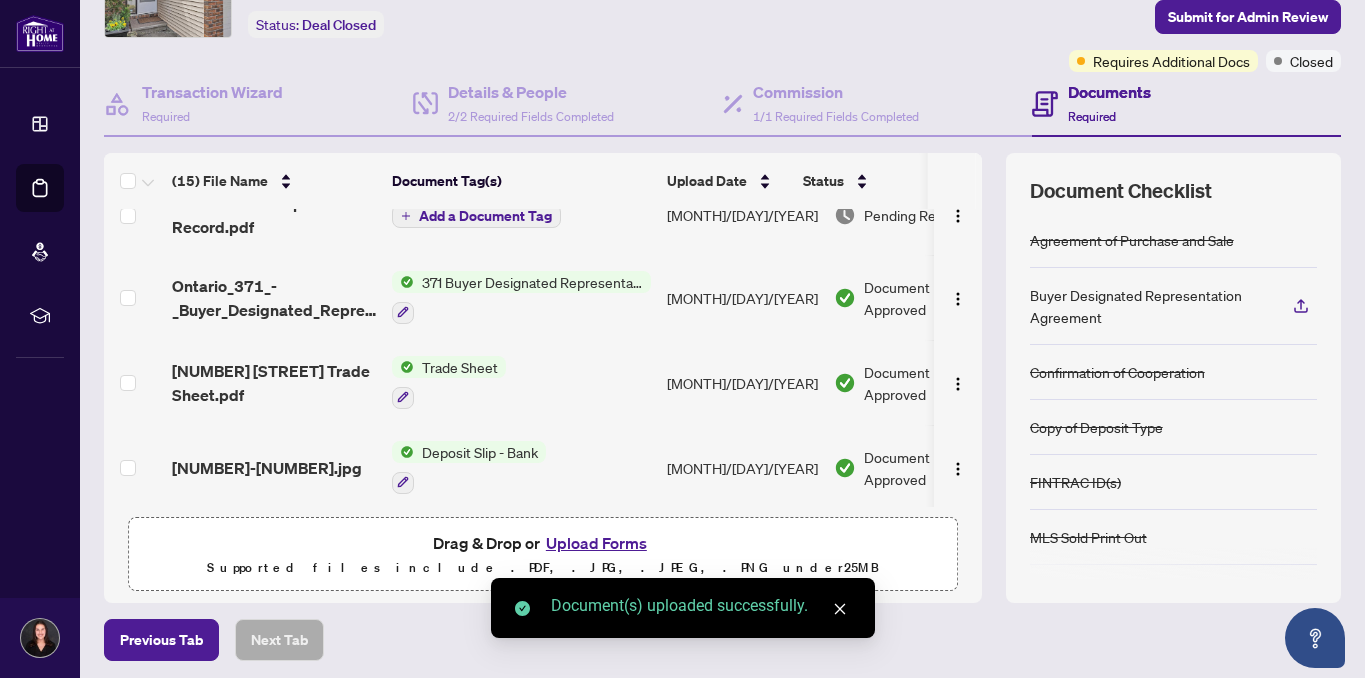 scroll, scrollTop: 0, scrollLeft: 0, axis: both 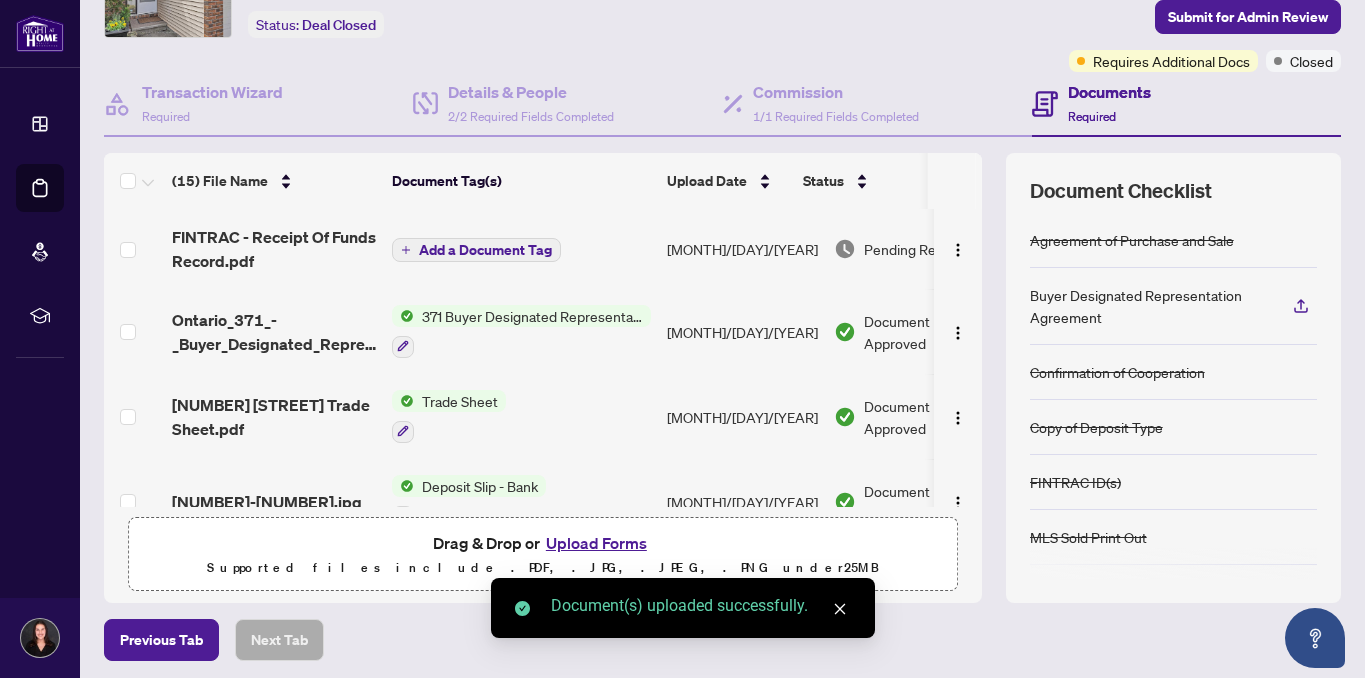click on "Add a Document Tag" at bounding box center [485, 250] 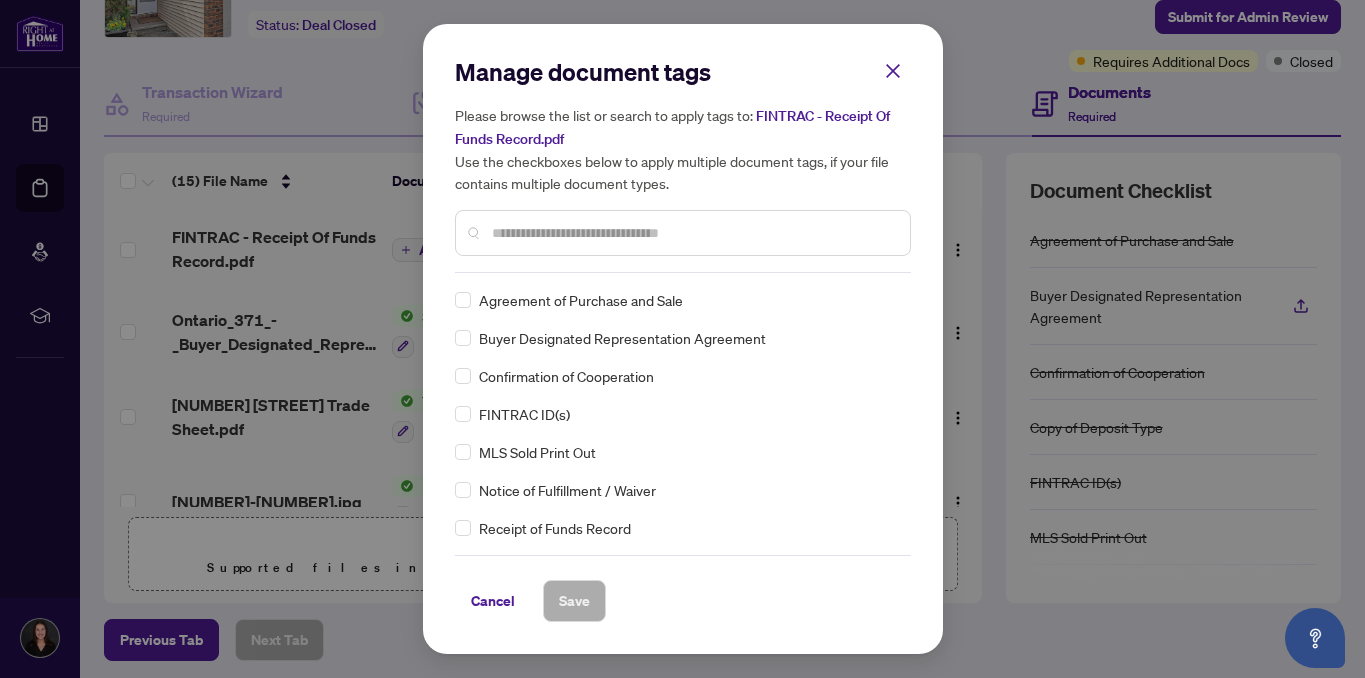 click at bounding box center (693, 233) 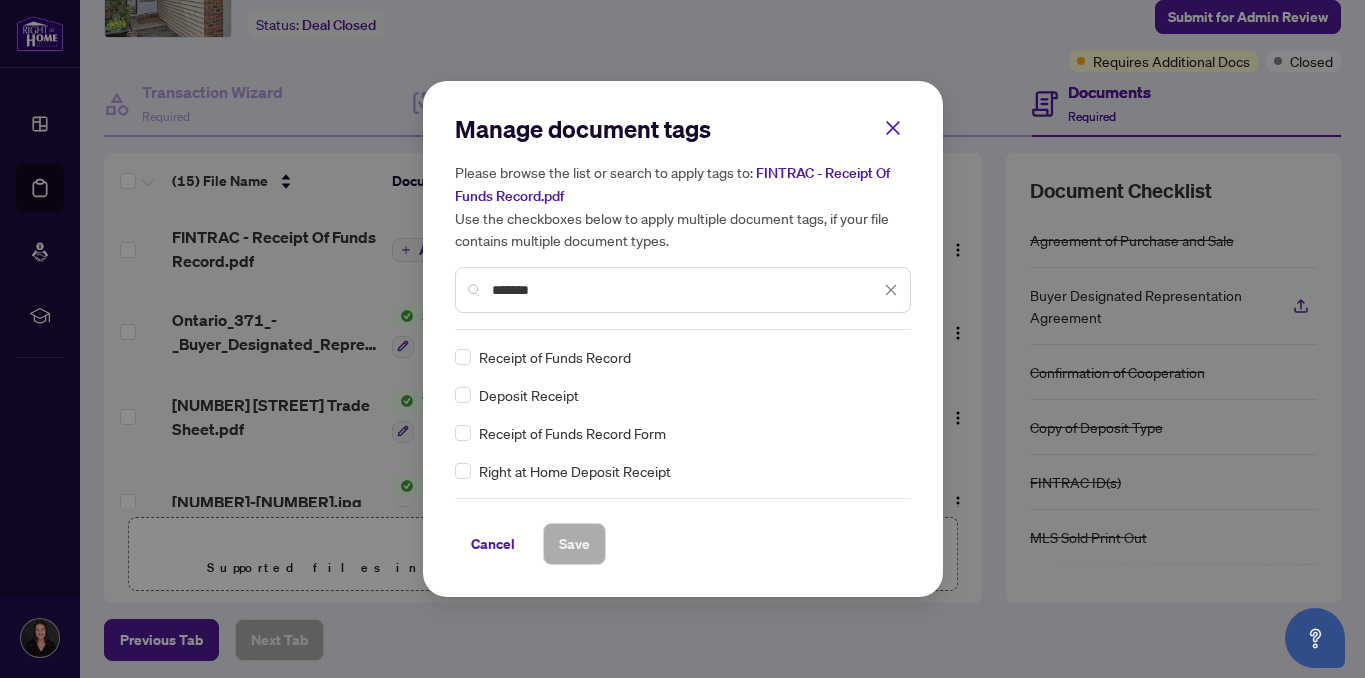 type on "*******" 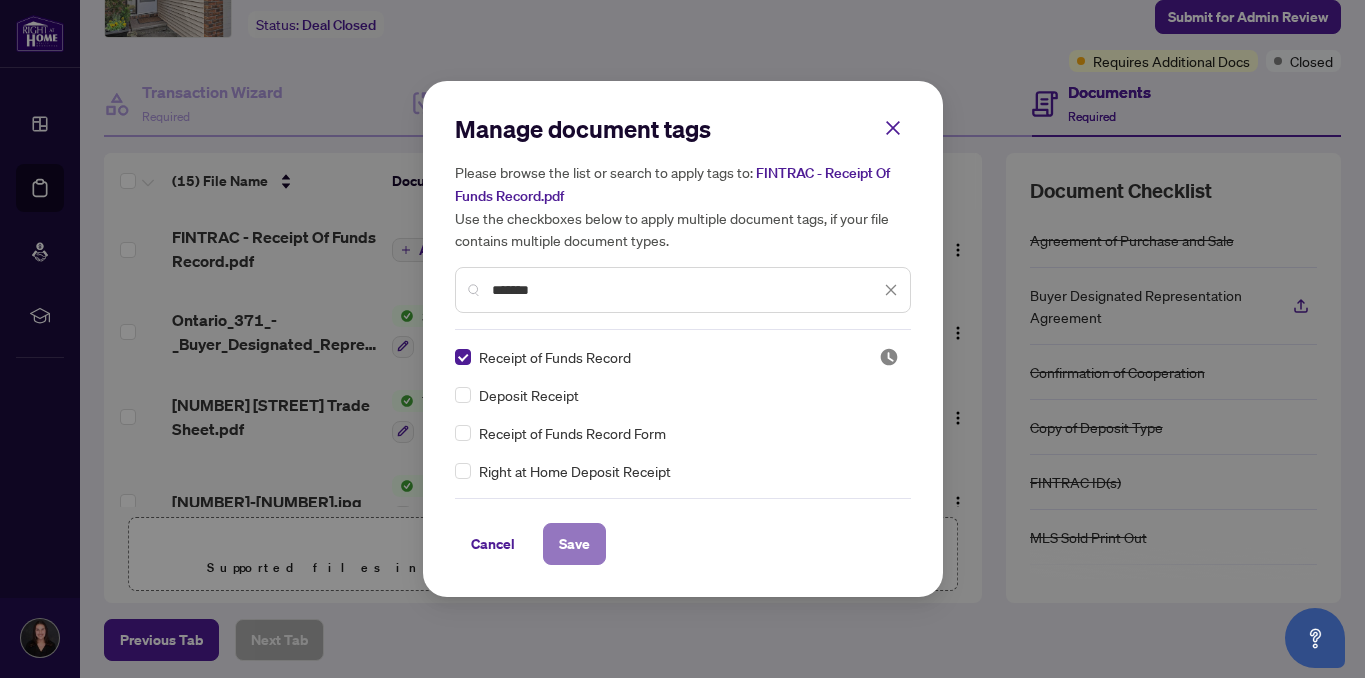 click on "Save" at bounding box center (574, 544) 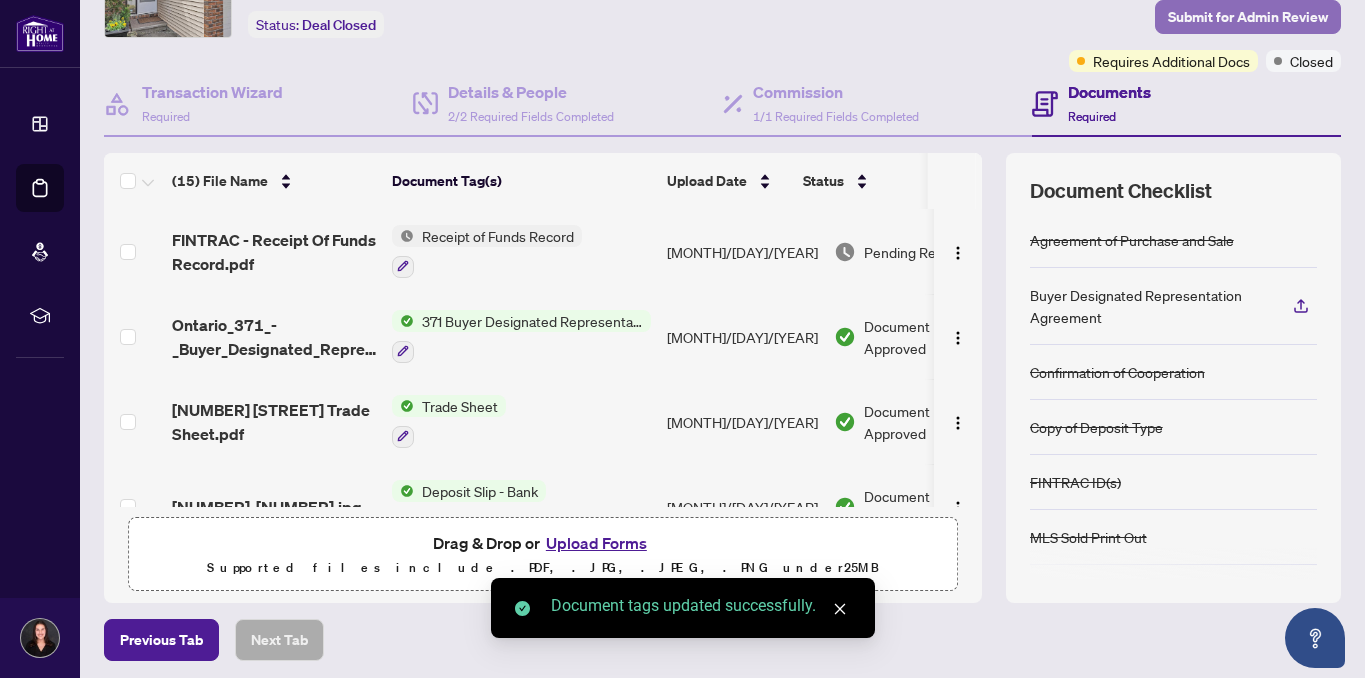 click on "Submit for Admin Review" at bounding box center (1248, 17) 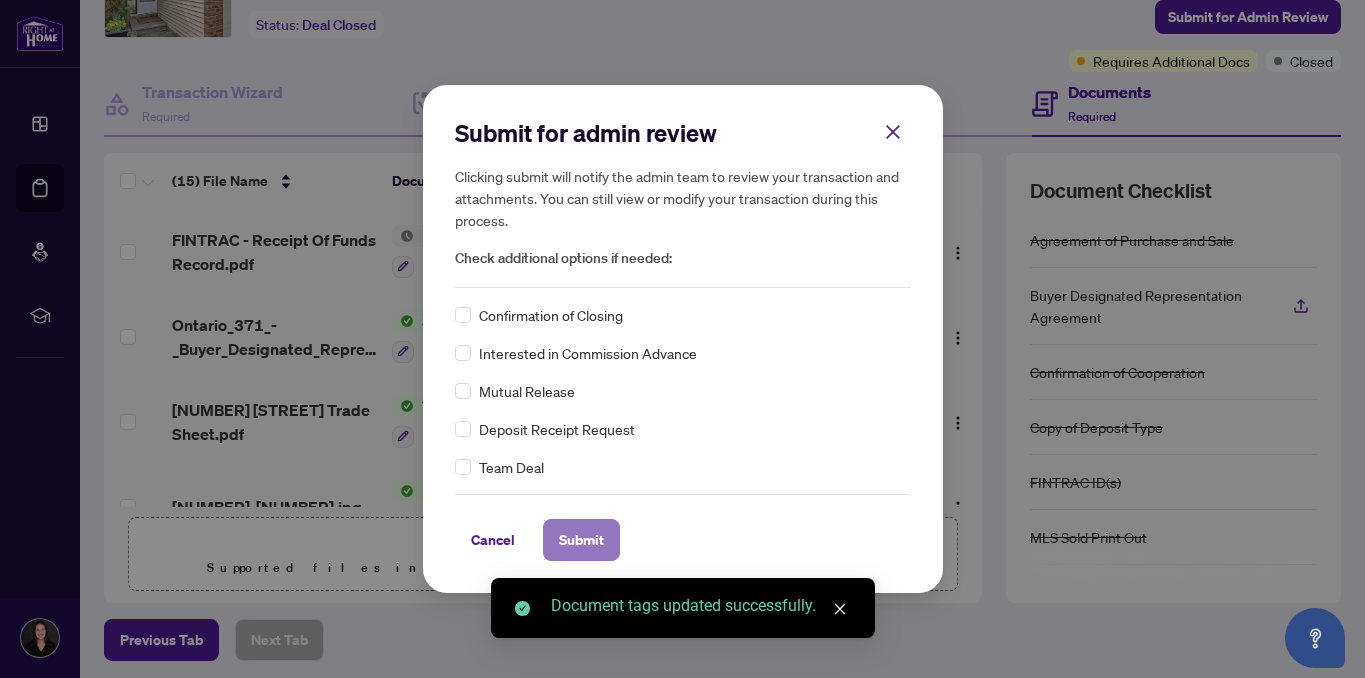 click on "Submit" at bounding box center (581, 540) 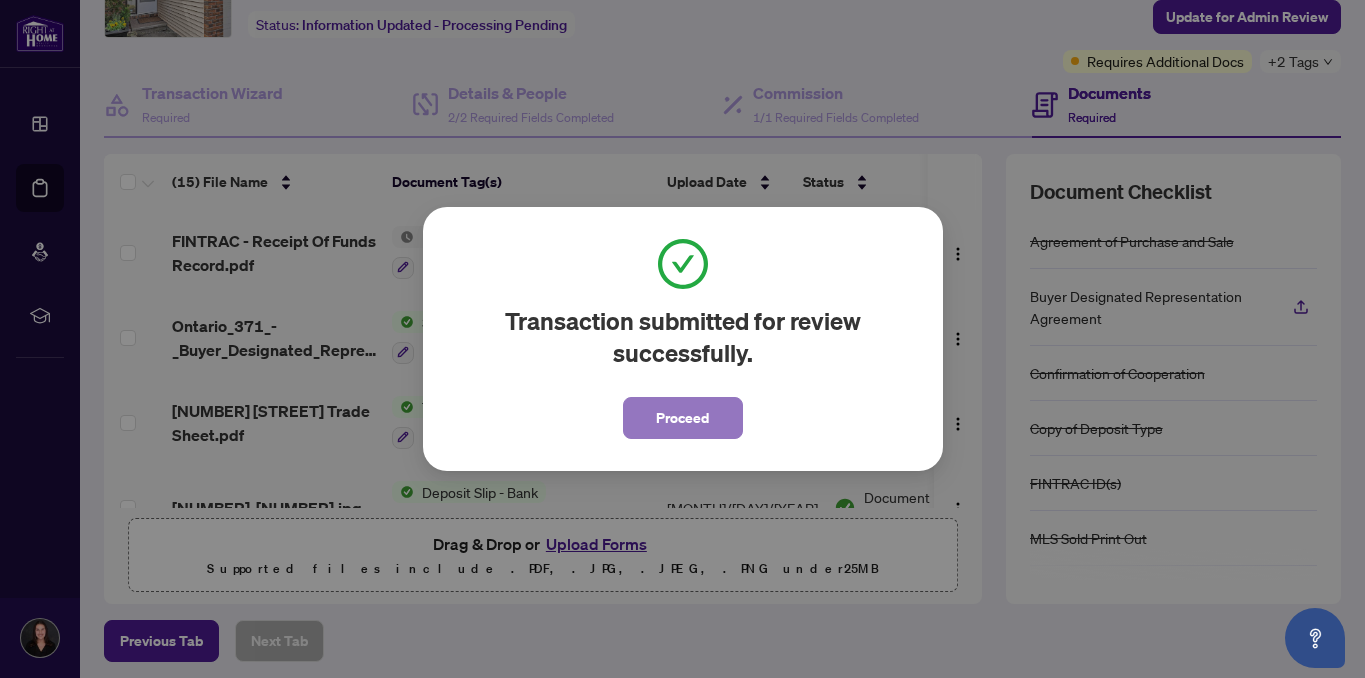 click on "Proceed" at bounding box center [682, 418] 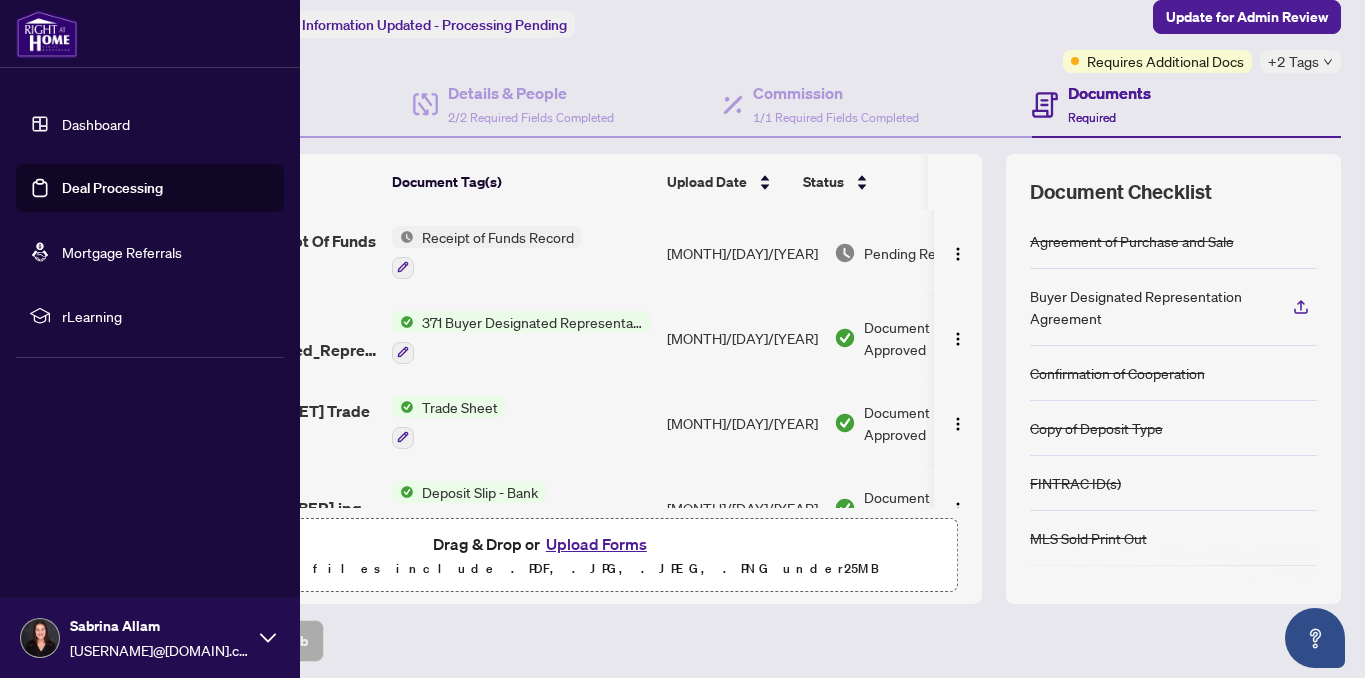click on "Dashboard" at bounding box center [96, 124] 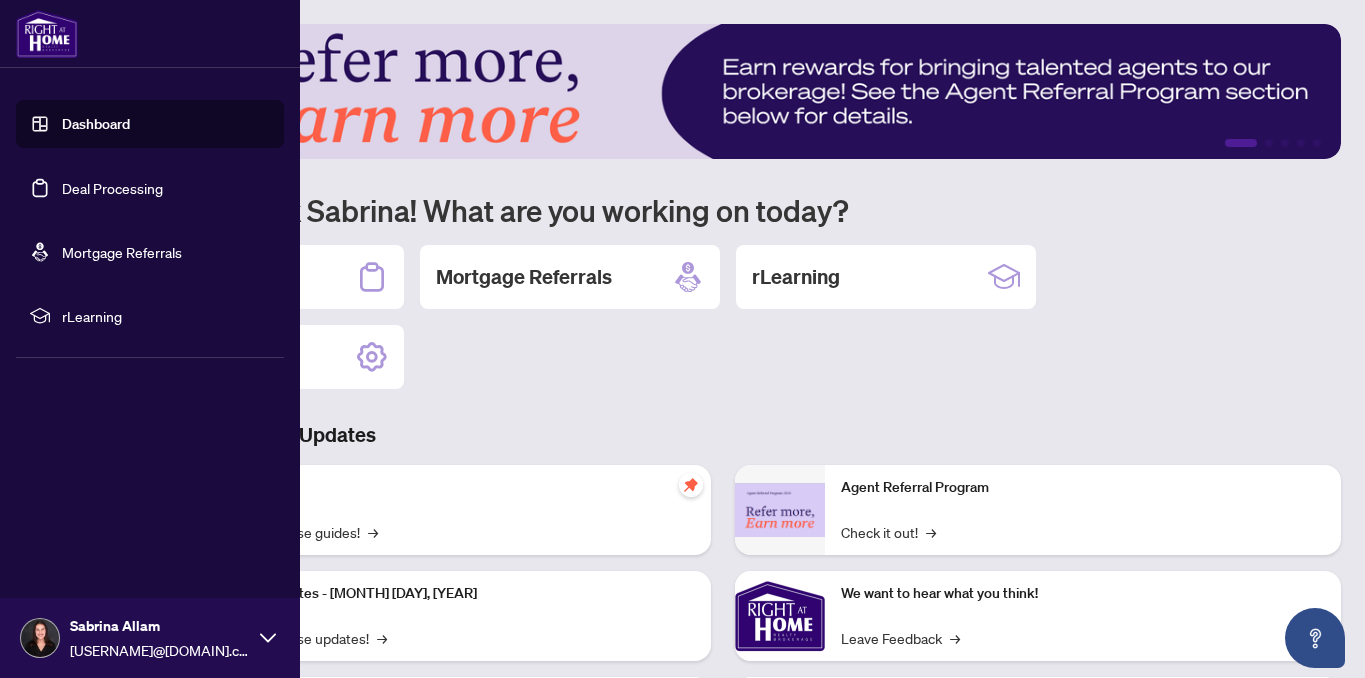 click on "Dashboard" at bounding box center [96, 124] 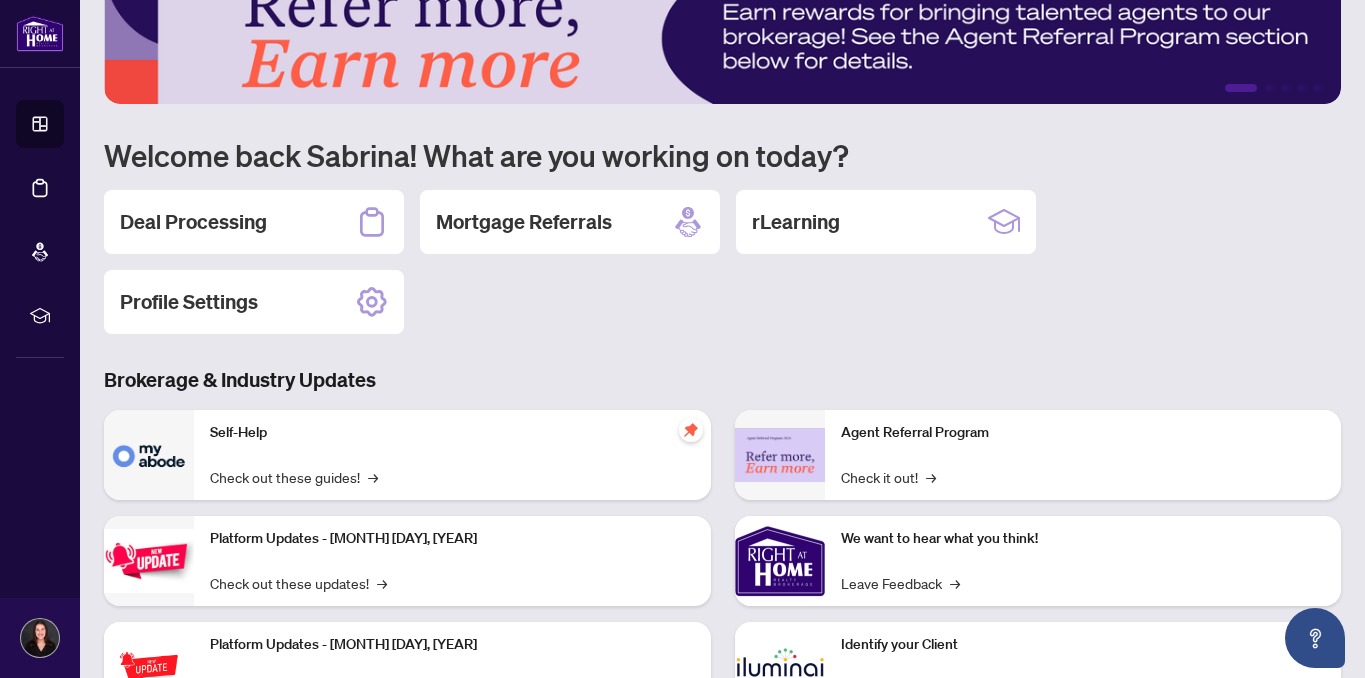 scroll, scrollTop: 145, scrollLeft: 0, axis: vertical 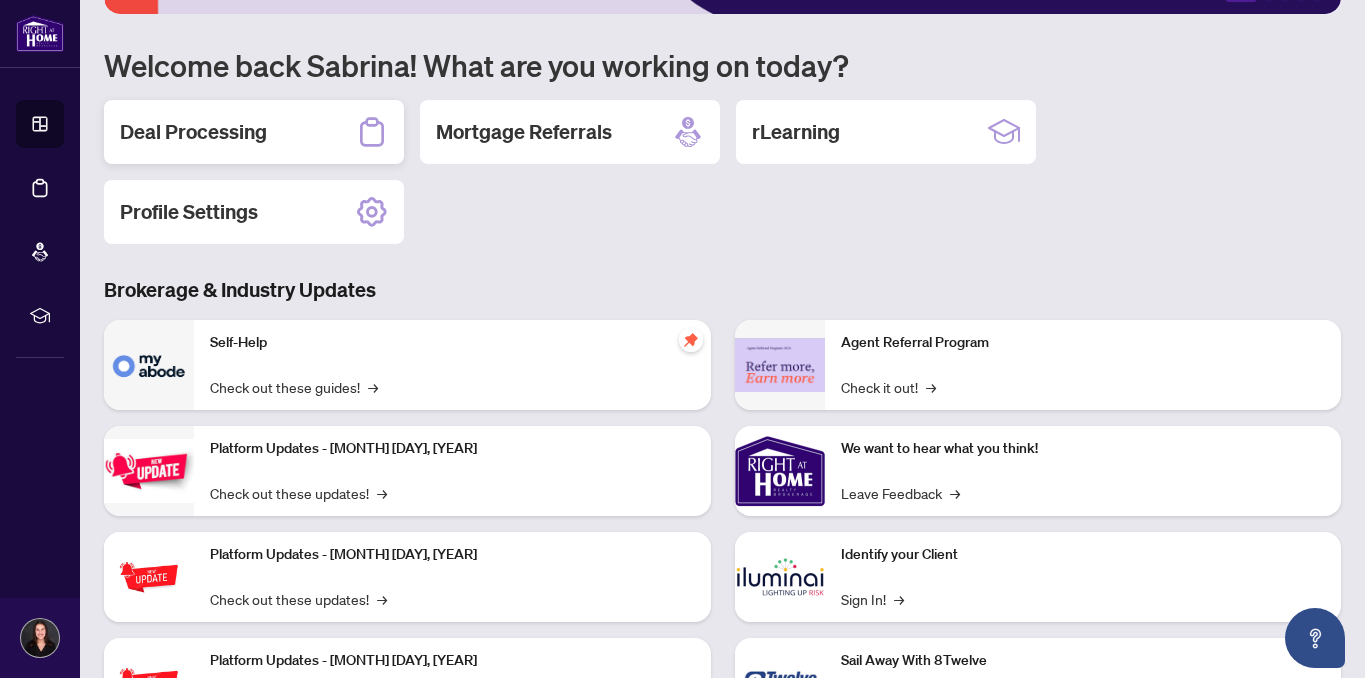 click on "Deal Processing" at bounding box center [254, 132] 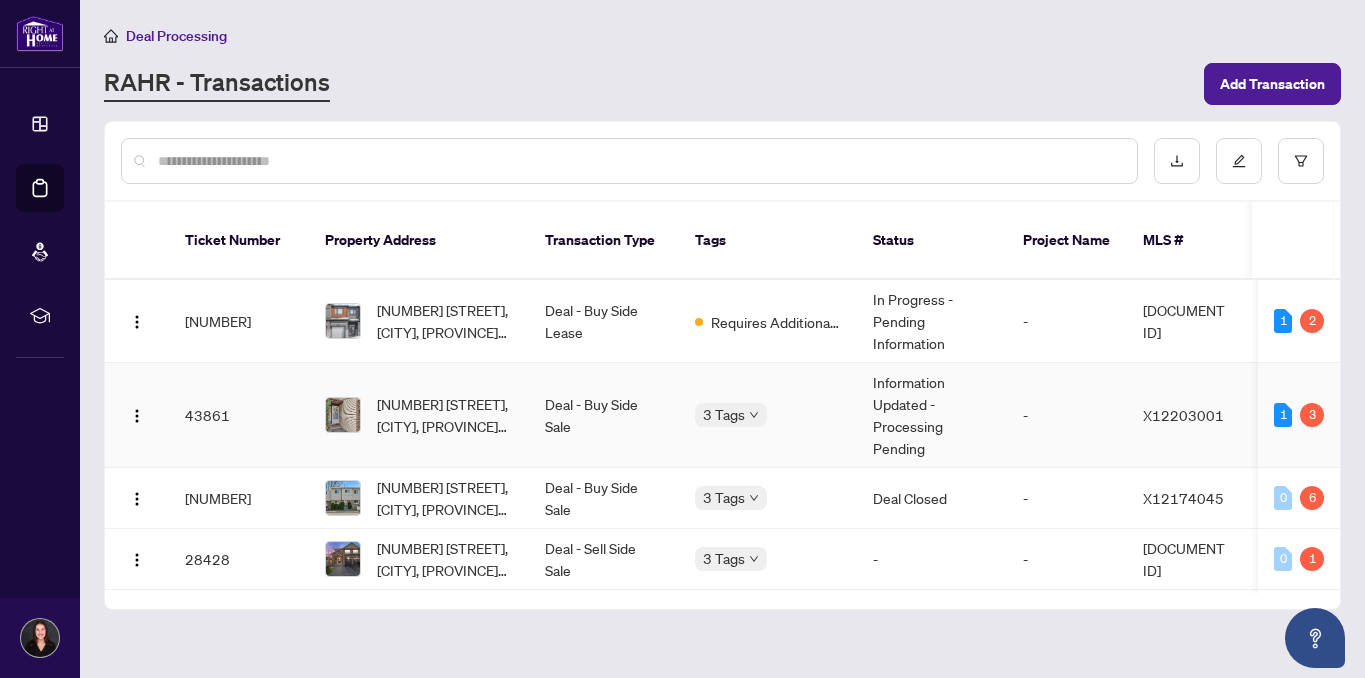 scroll, scrollTop: 64, scrollLeft: 0, axis: vertical 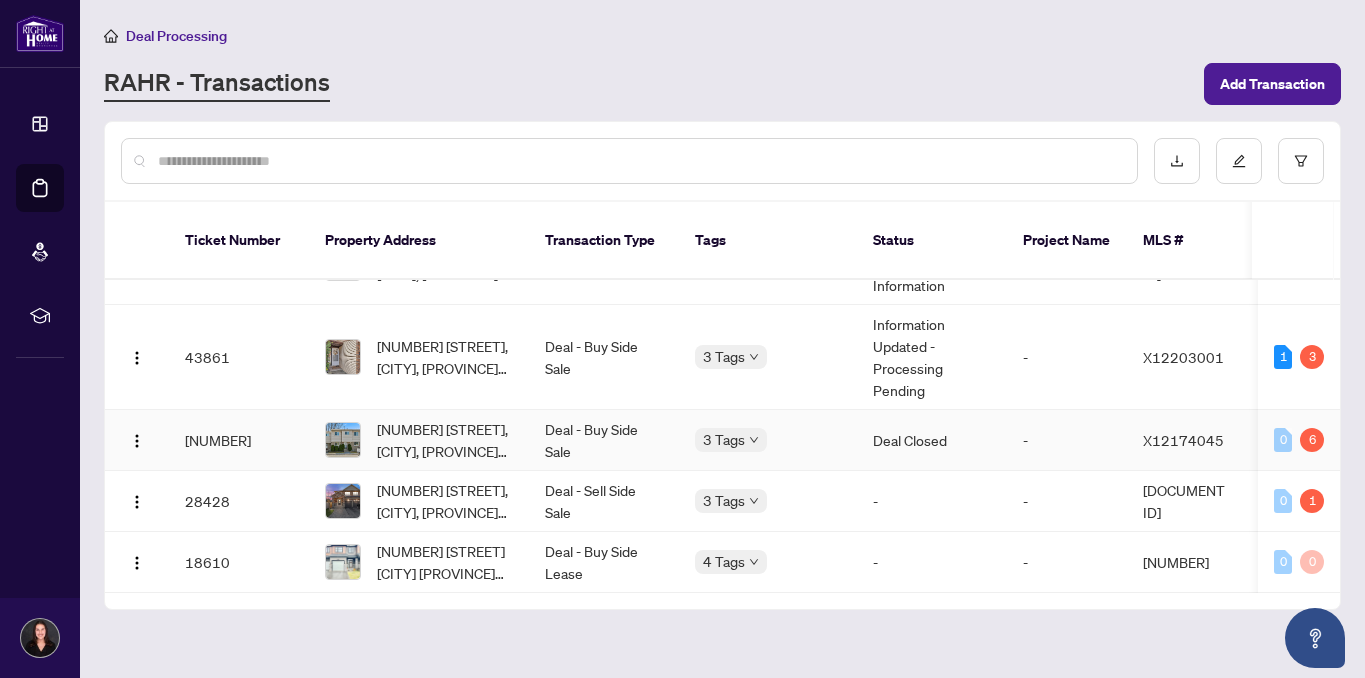 click on "Deal - Buy Side Sale" at bounding box center (604, 440) 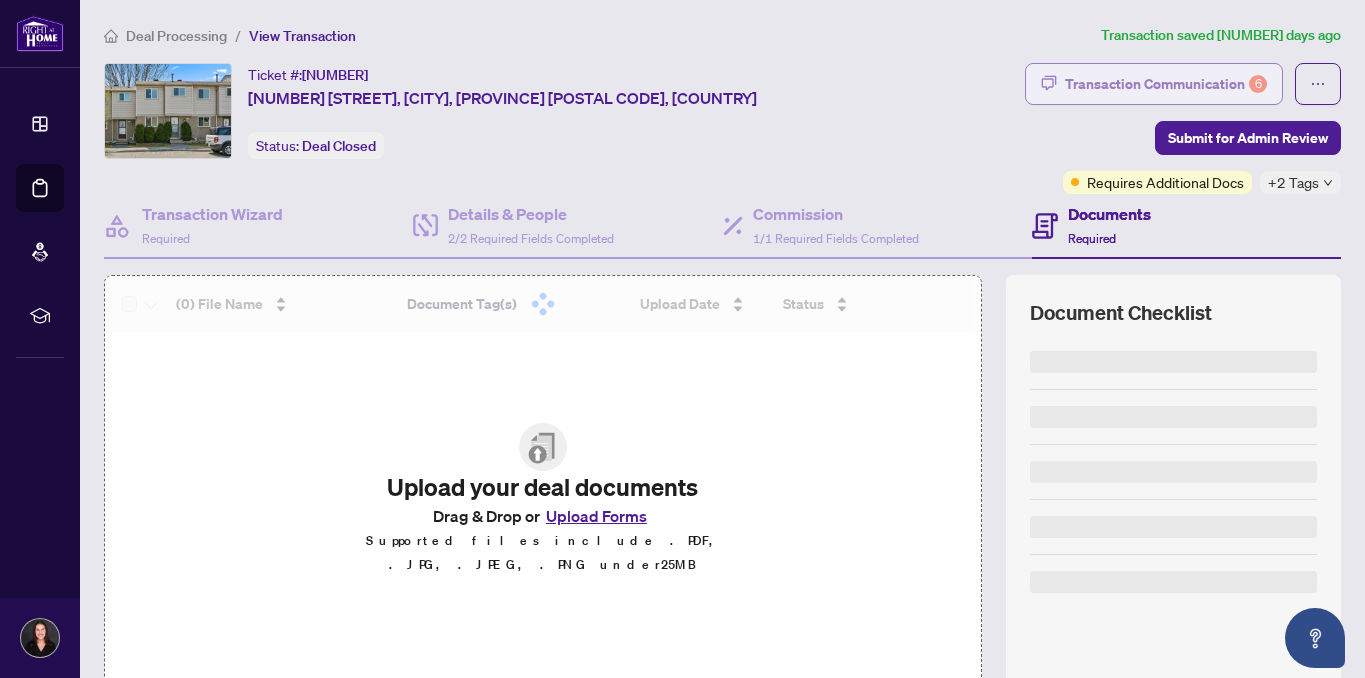 click on "Transaction Communication 6" at bounding box center (1166, 84) 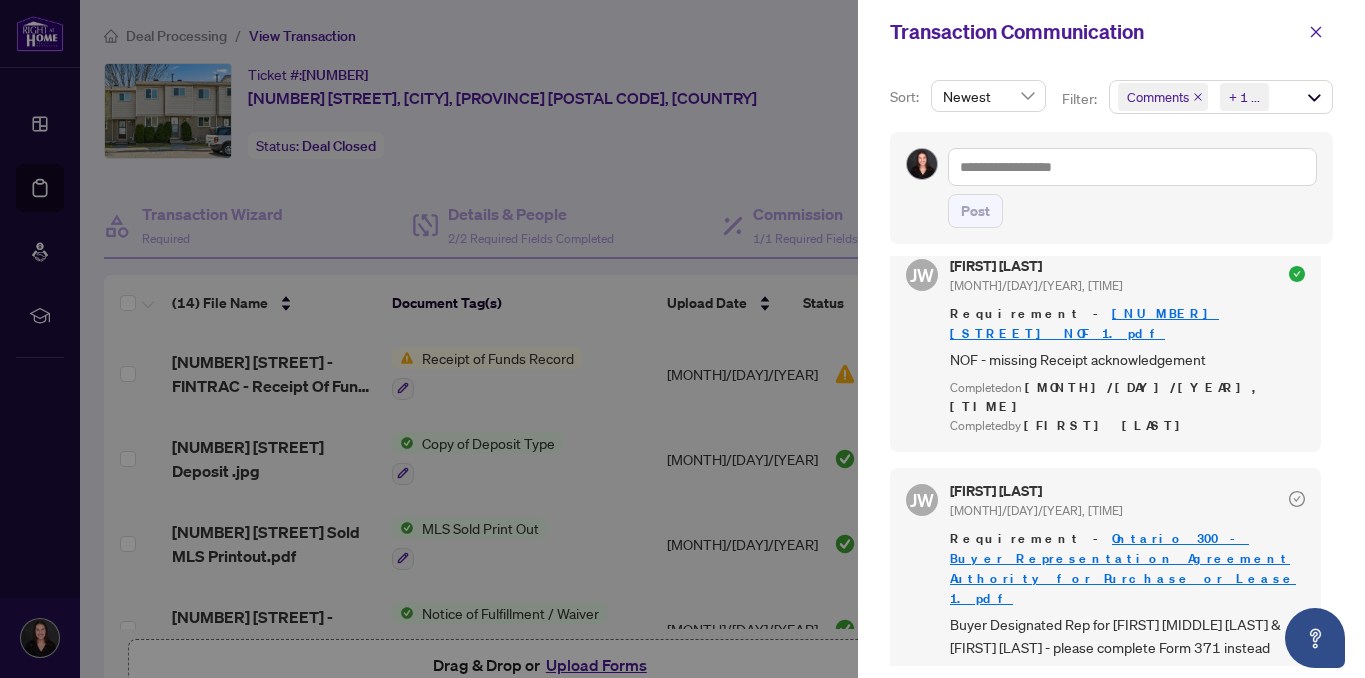 scroll, scrollTop: 2511, scrollLeft: 0, axis: vertical 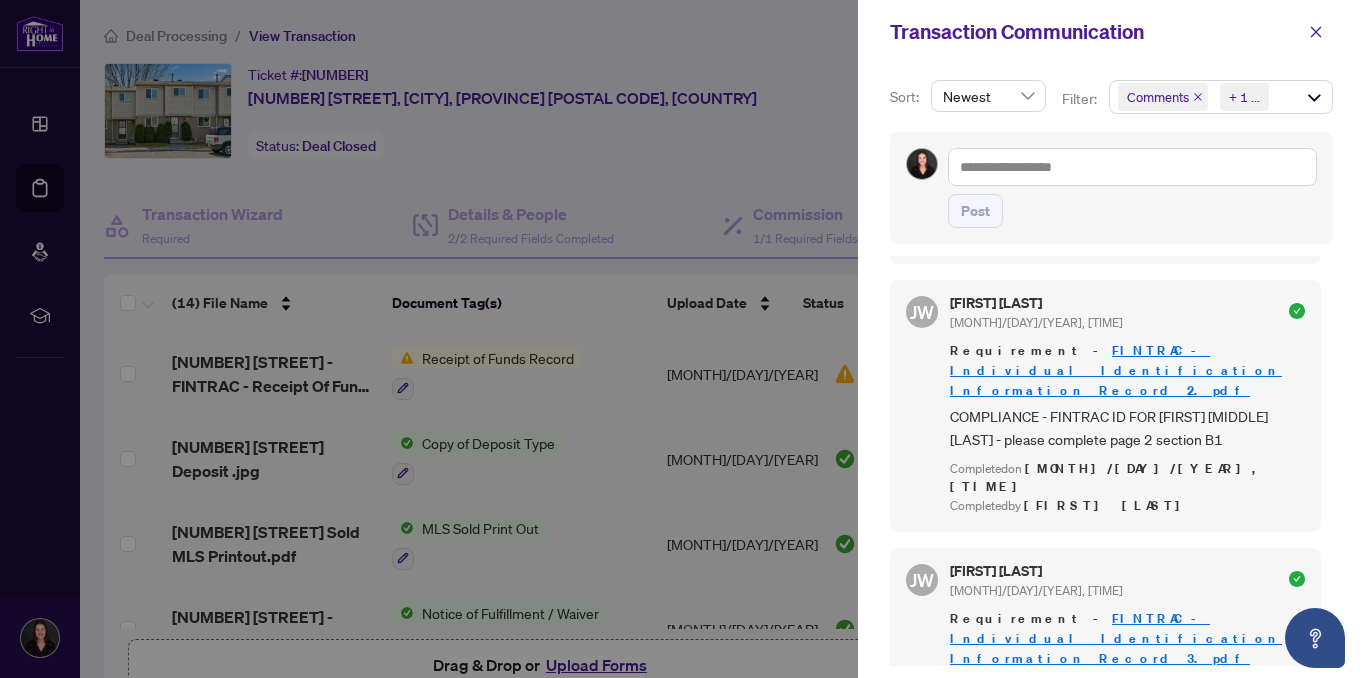 click at bounding box center (682, 339) 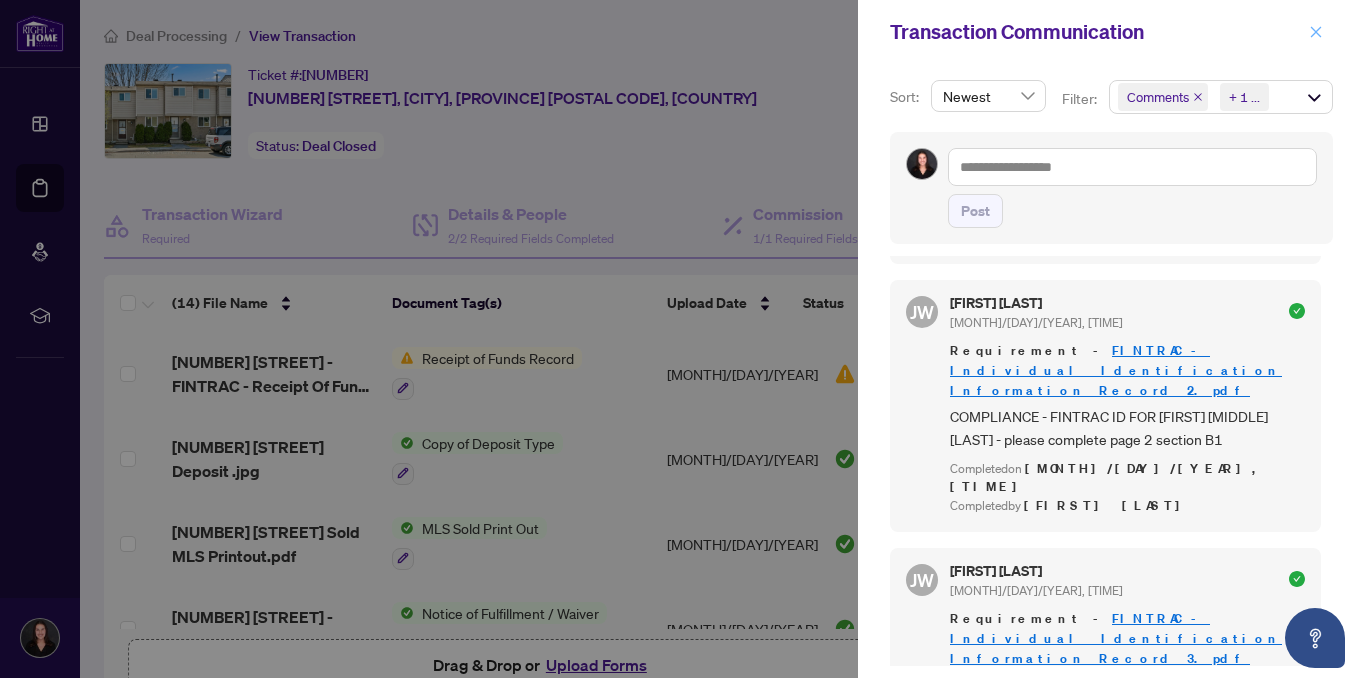 click at bounding box center (1316, 32) 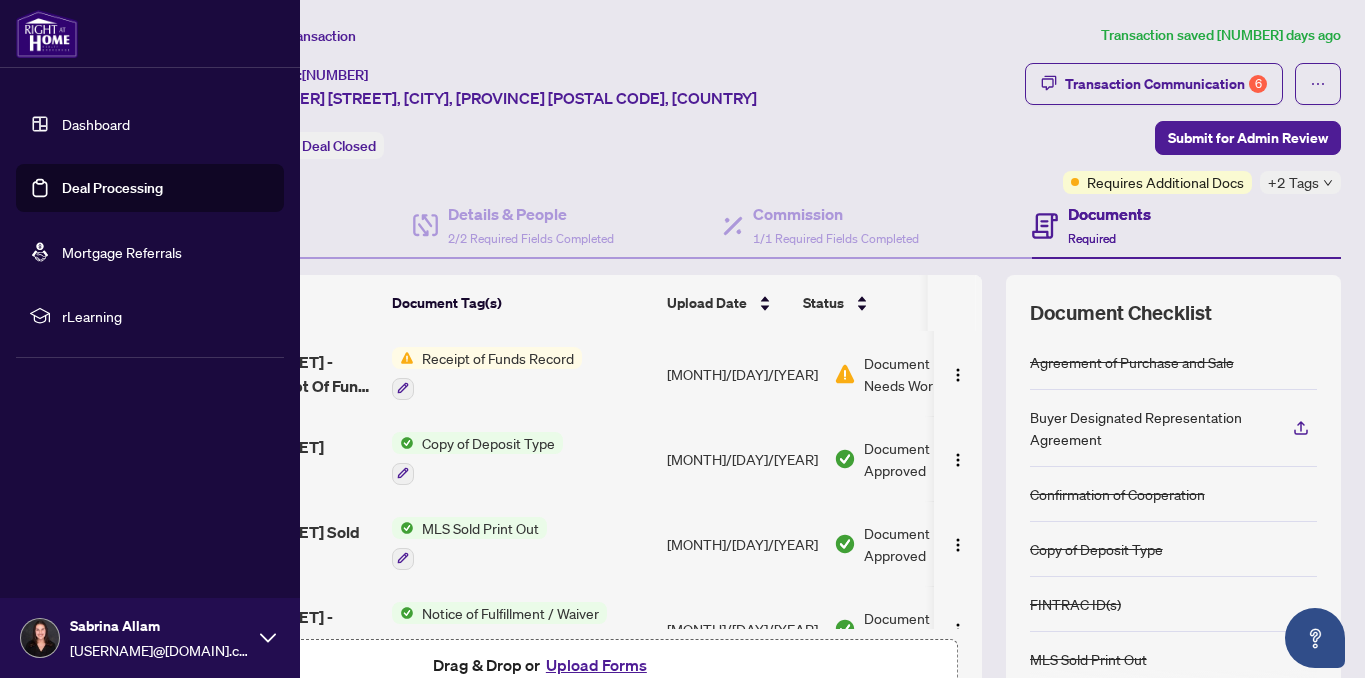 click on "Dashboard" at bounding box center (96, 124) 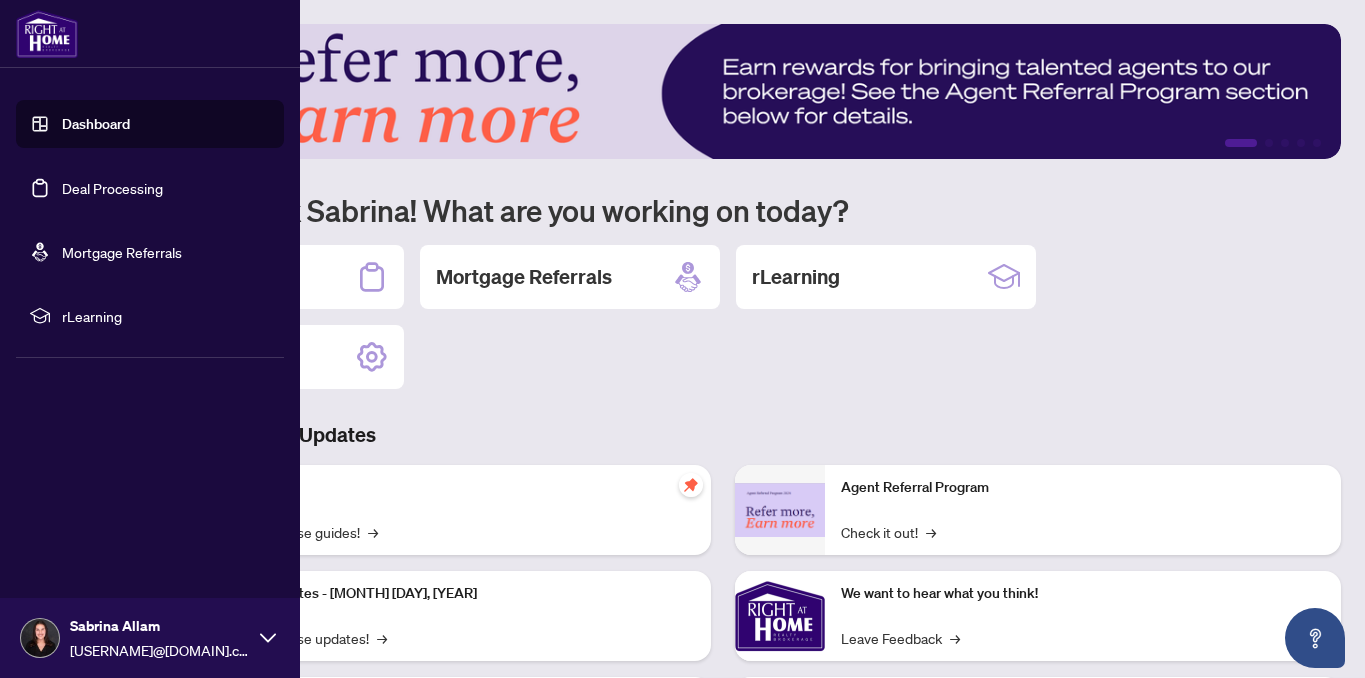 click on "Deal Processing" at bounding box center [112, 188] 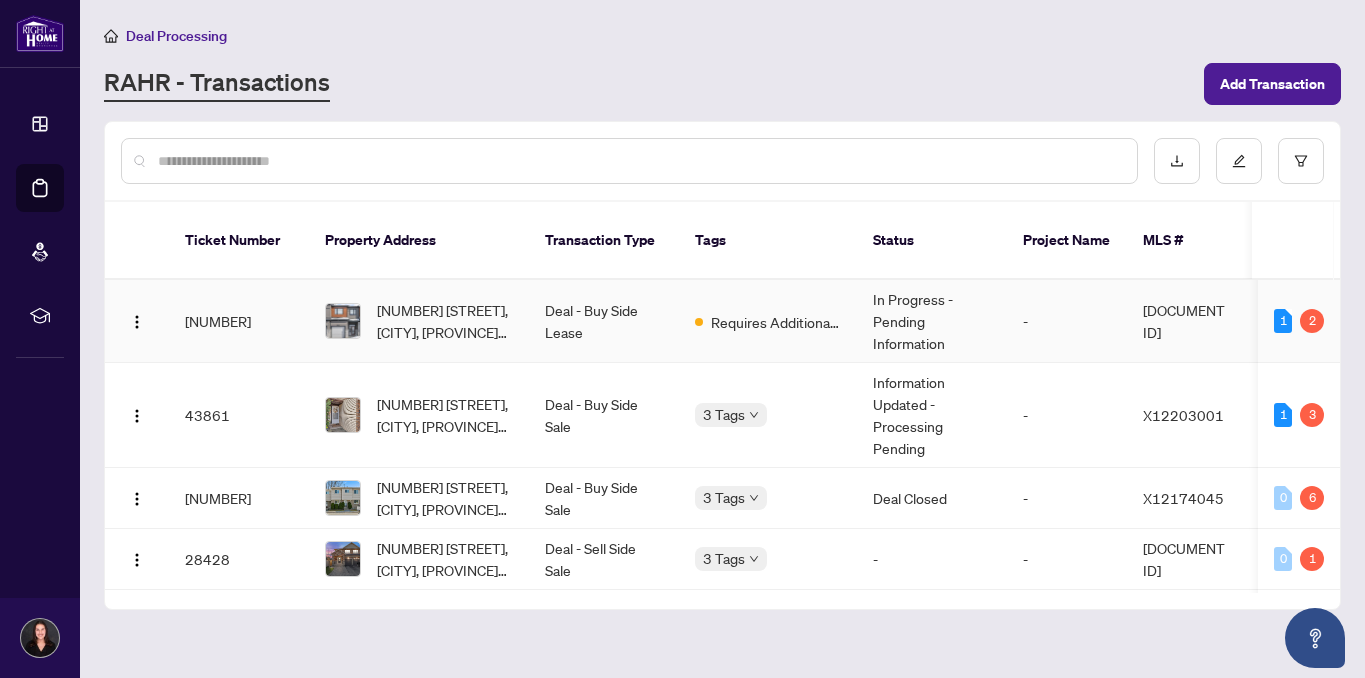click on "[NUMBER] [STREET], [CITY], [PROVINCE] [POSTAL CODE], [COUNTRY]" at bounding box center (445, 321) 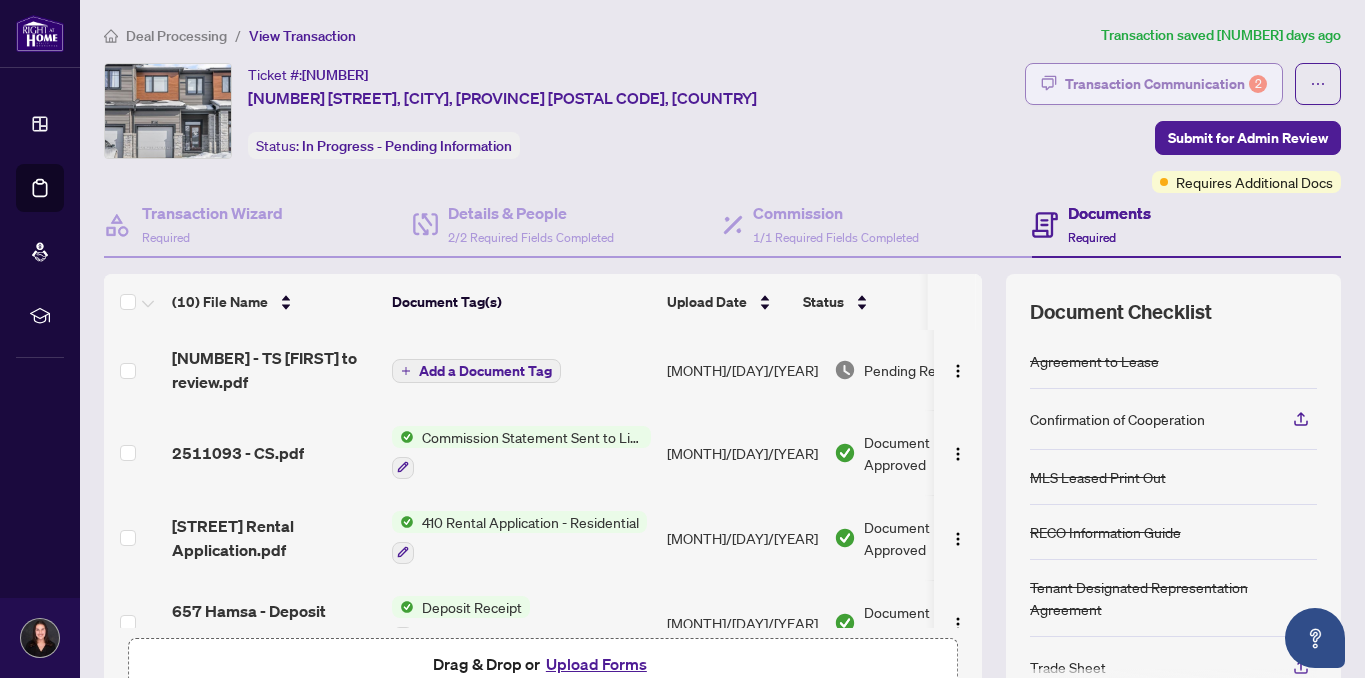 click on "Transaction Communication 2" at bounding box center [1166, 84] 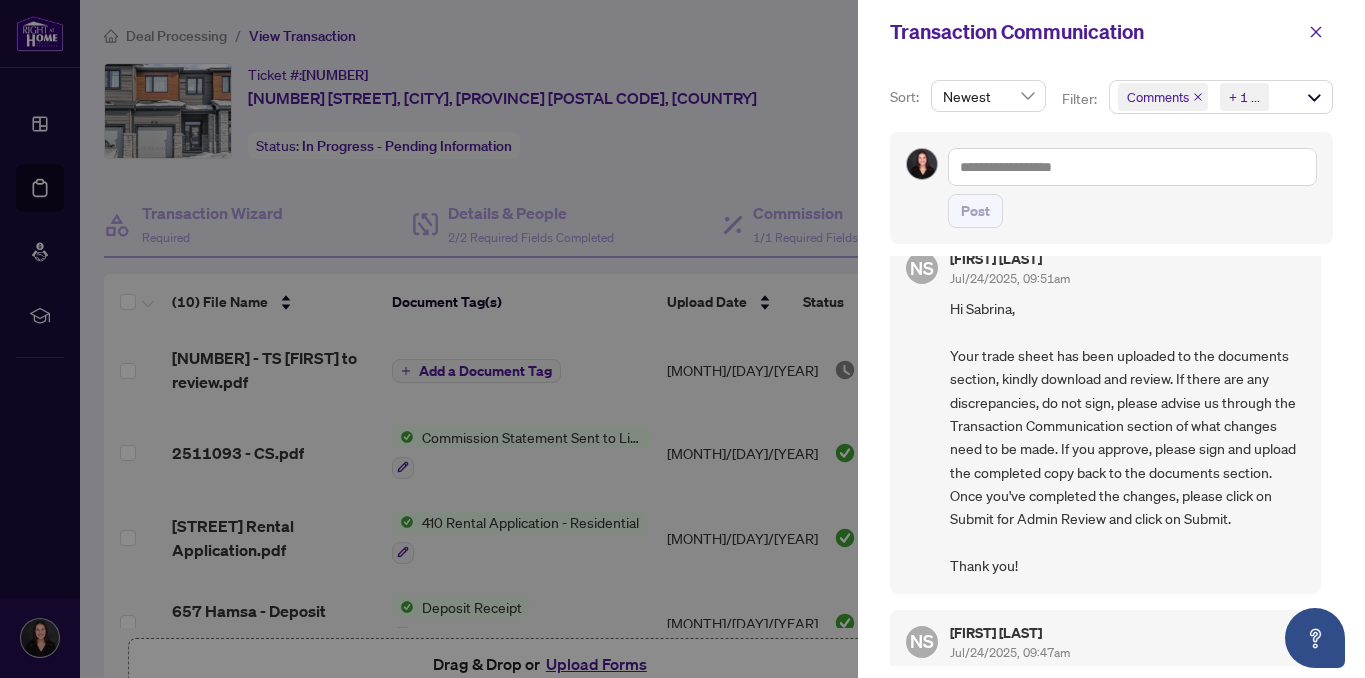 scroll, scrollTop: 237, scrollLeft: 0, axis: vertical 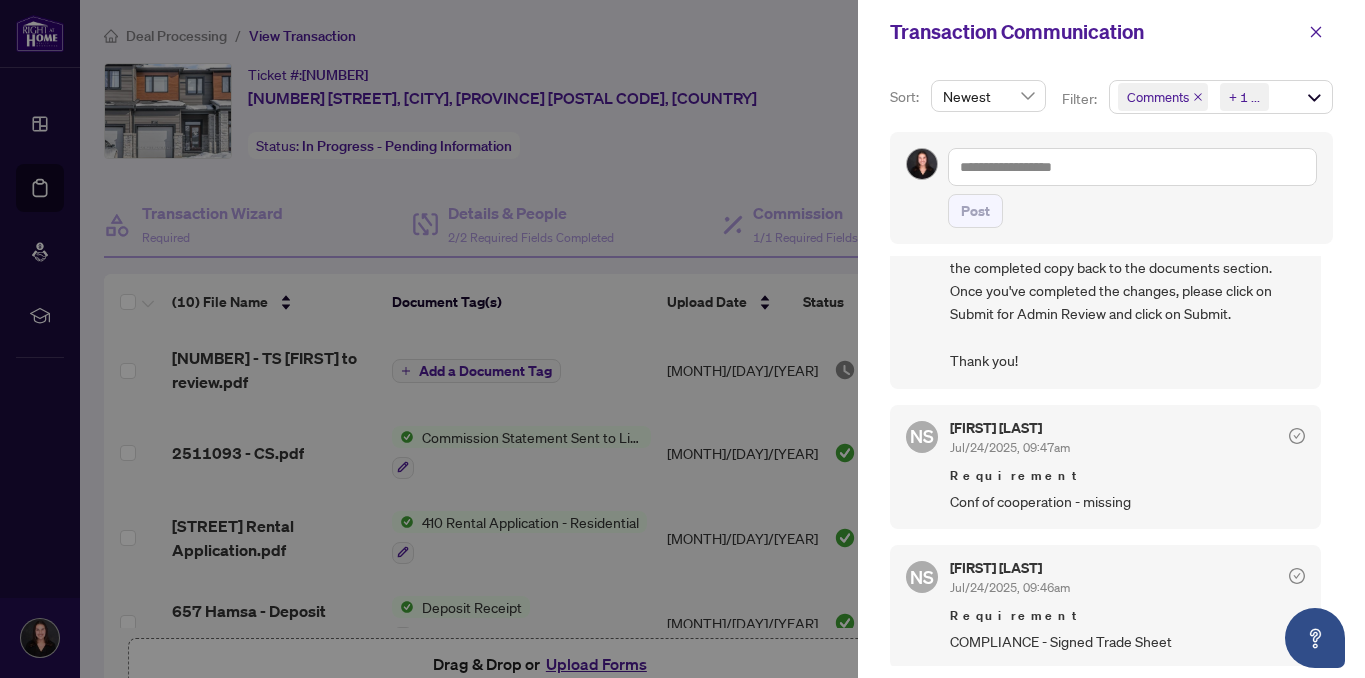 click at bounding box center (1297, 574) 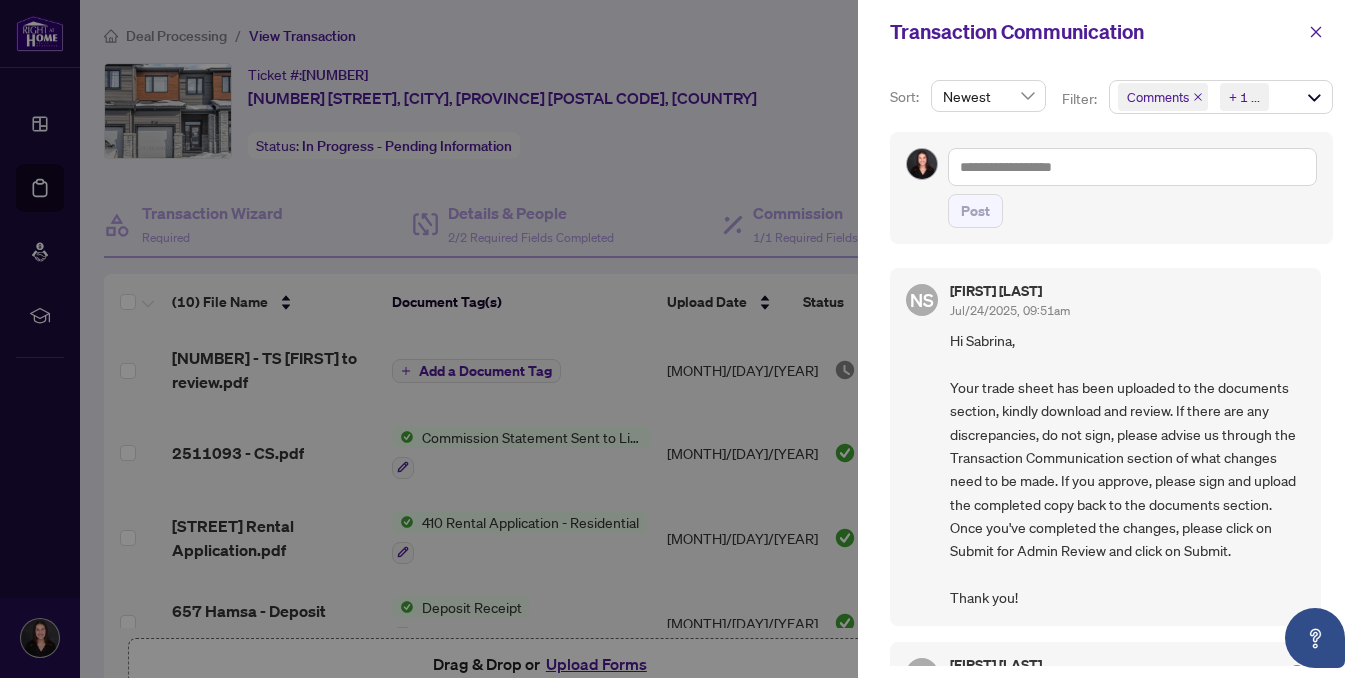 scroll, scrollTop: 237, scrollLeft: 0, axis: vertical 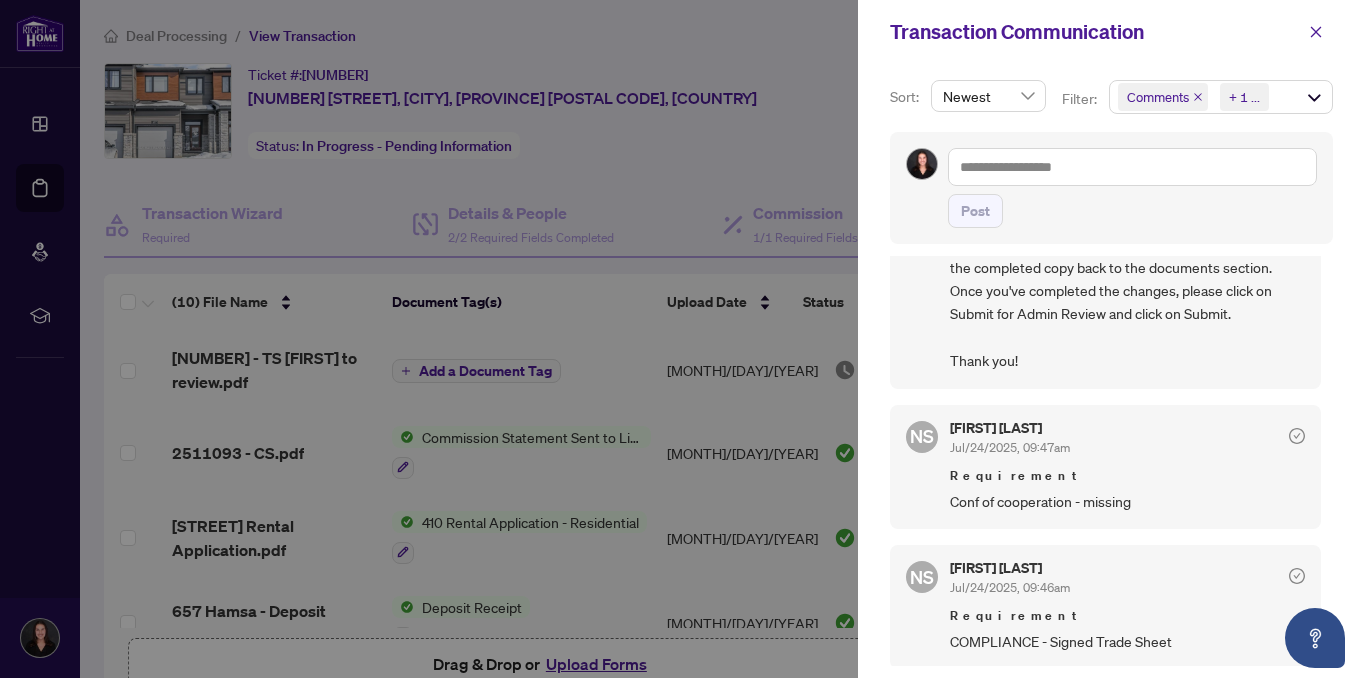 click at bounding box center (682, 339) 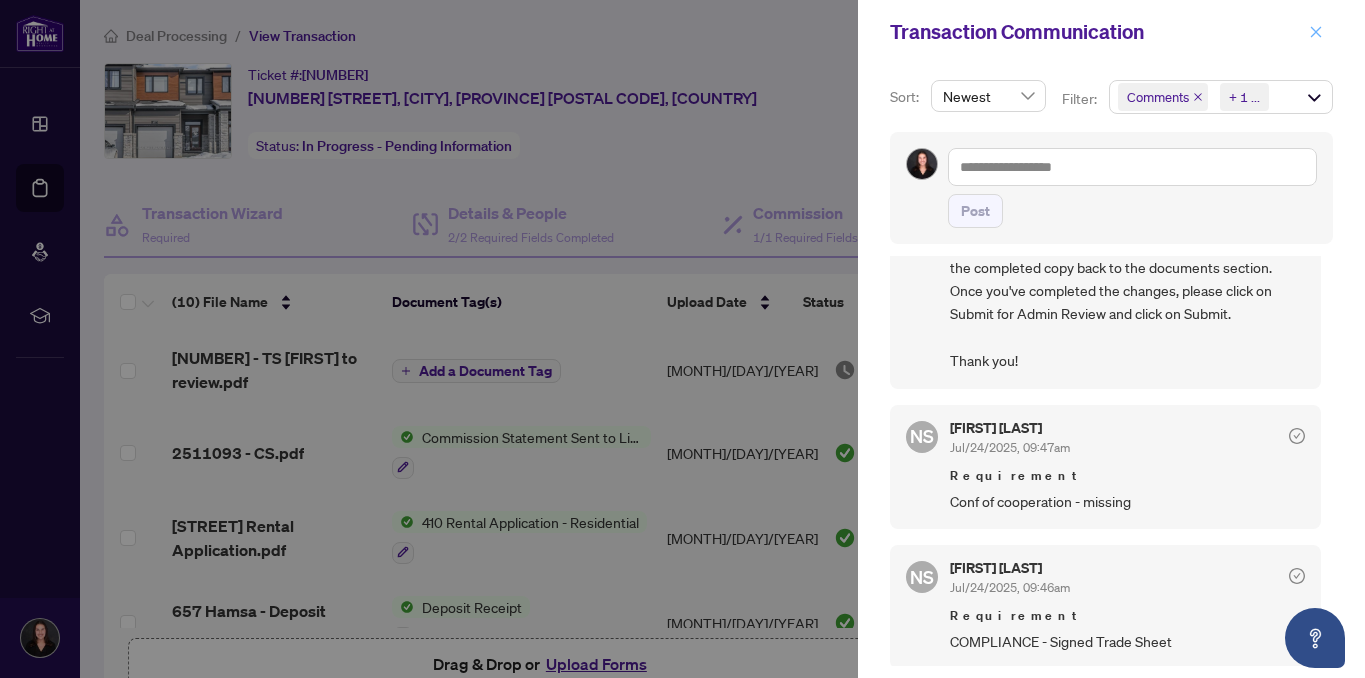 click at bounding box center [1316, 32] 